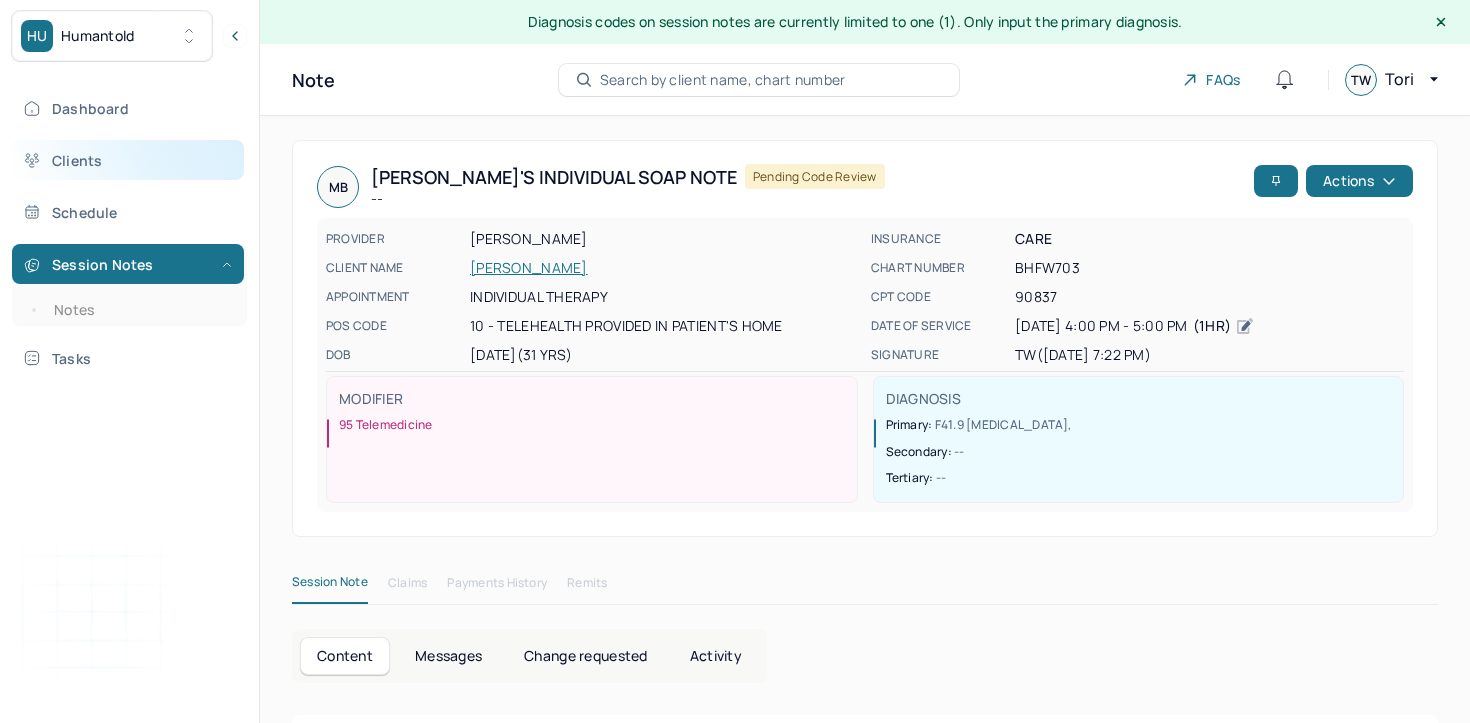 scroll, scrollTop: 36, scrollLeft: 0, axis: vertical 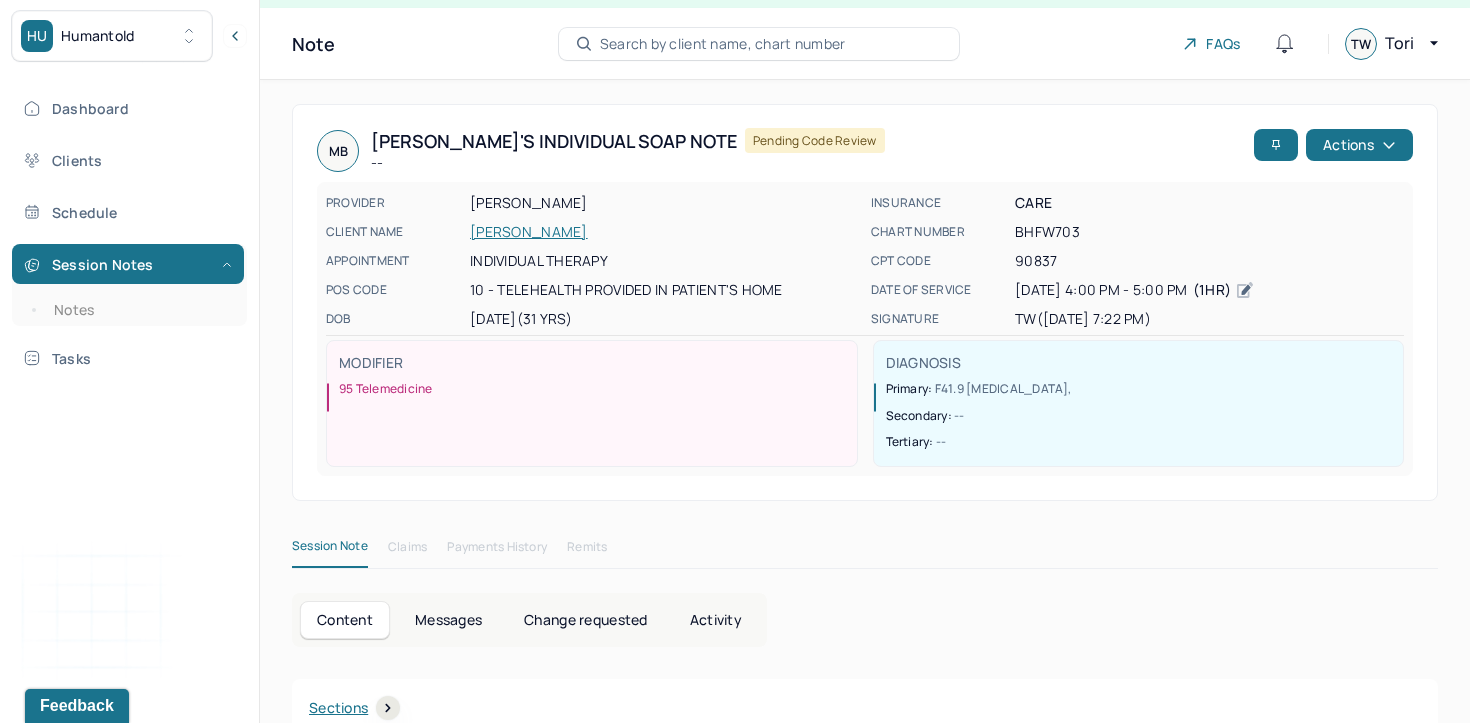 click on "Search by client name, chart number" at bounding box center [723, 44] 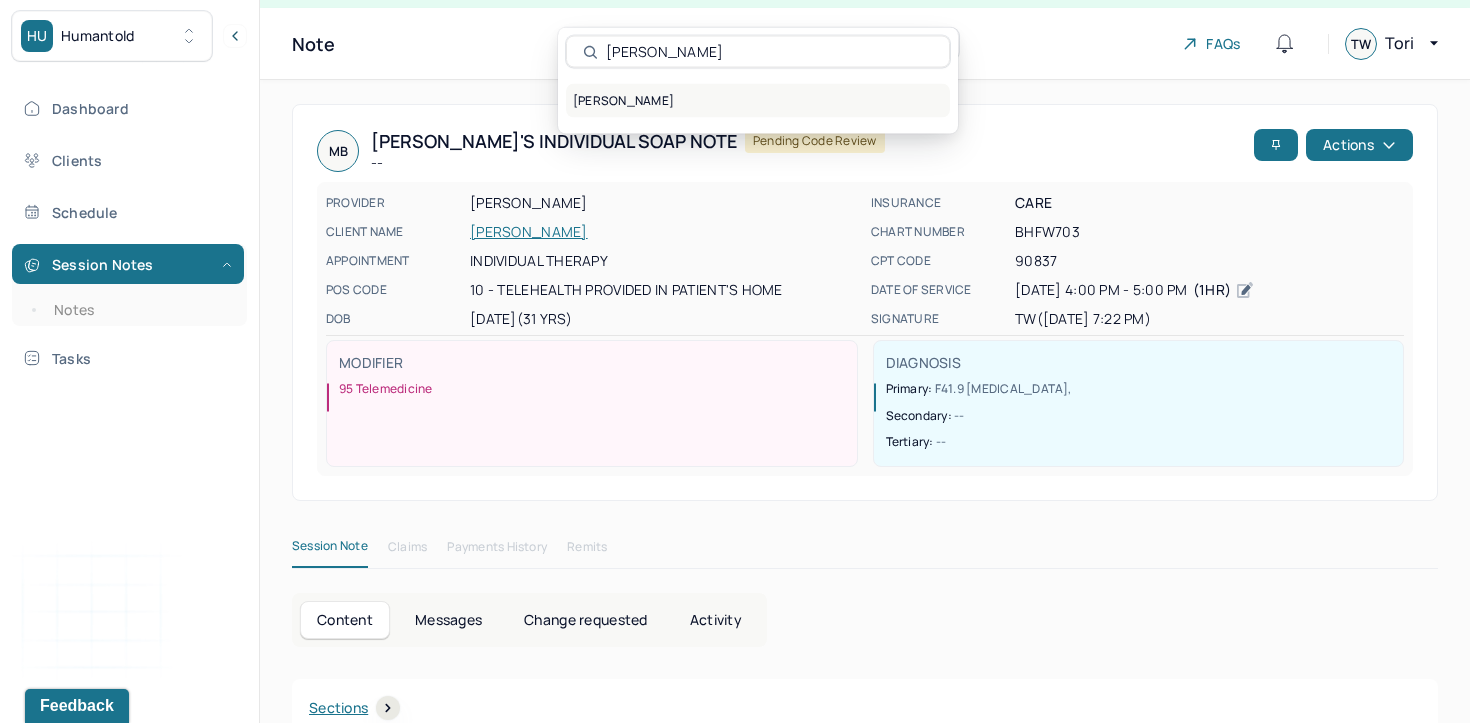 type on "[PERSON_NAME]" 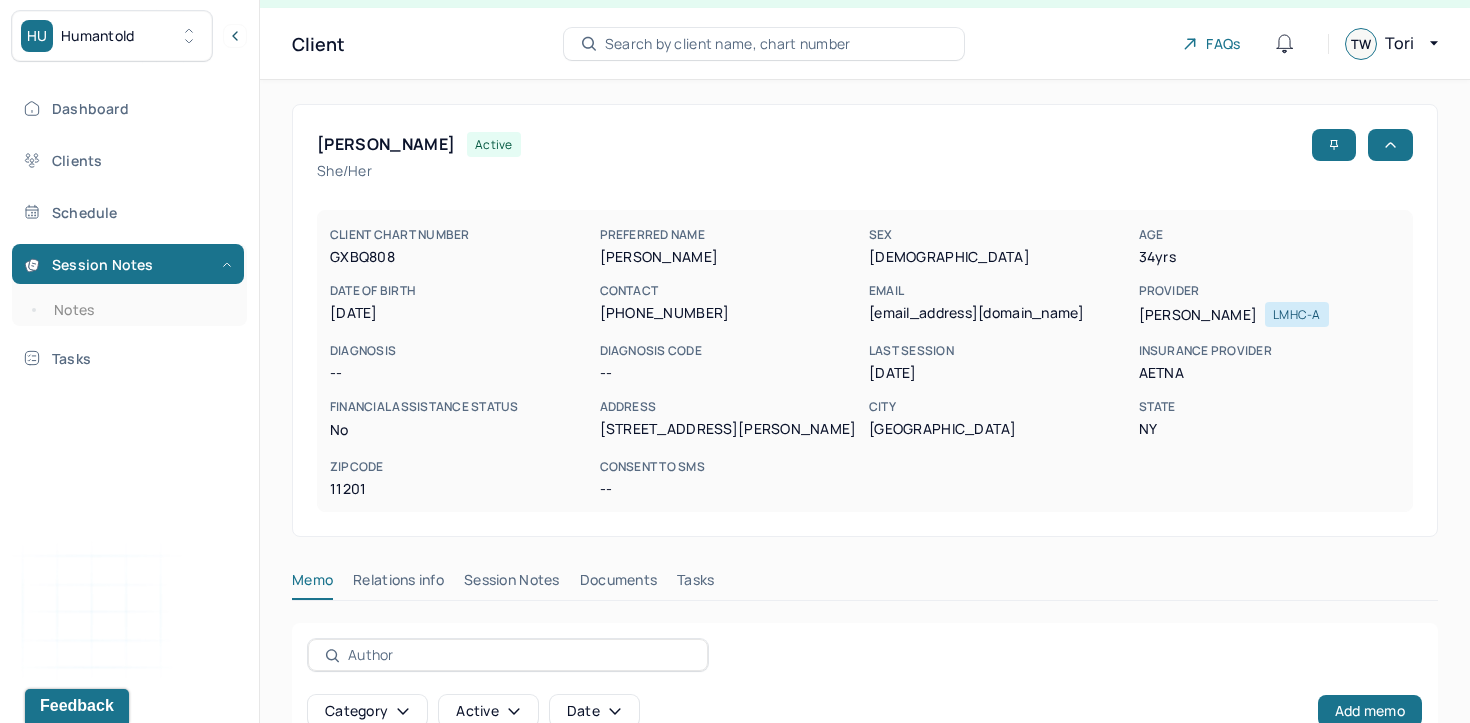 click on "Session Notes" at bounding box center [512, 584] 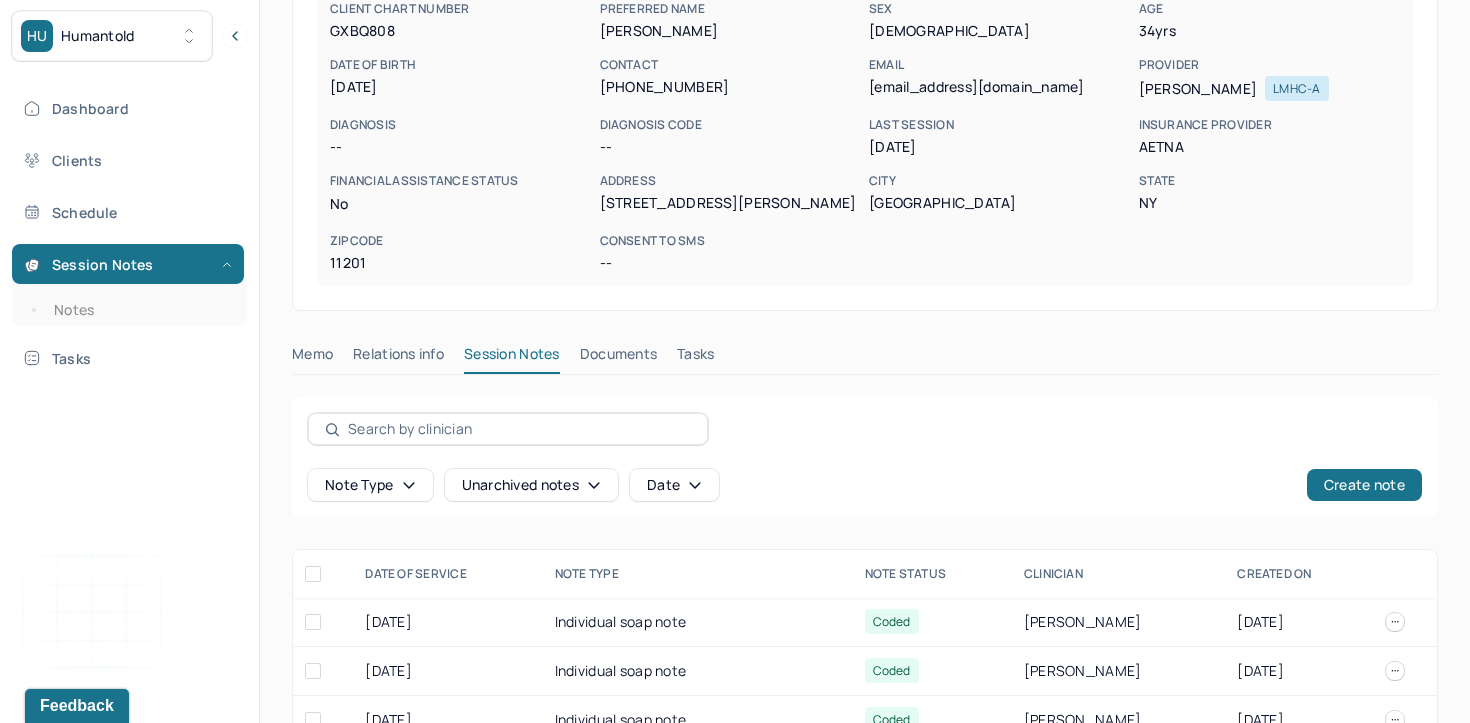 scroll, scrollTop: 468, scrollLeft: 0, axis: vertical 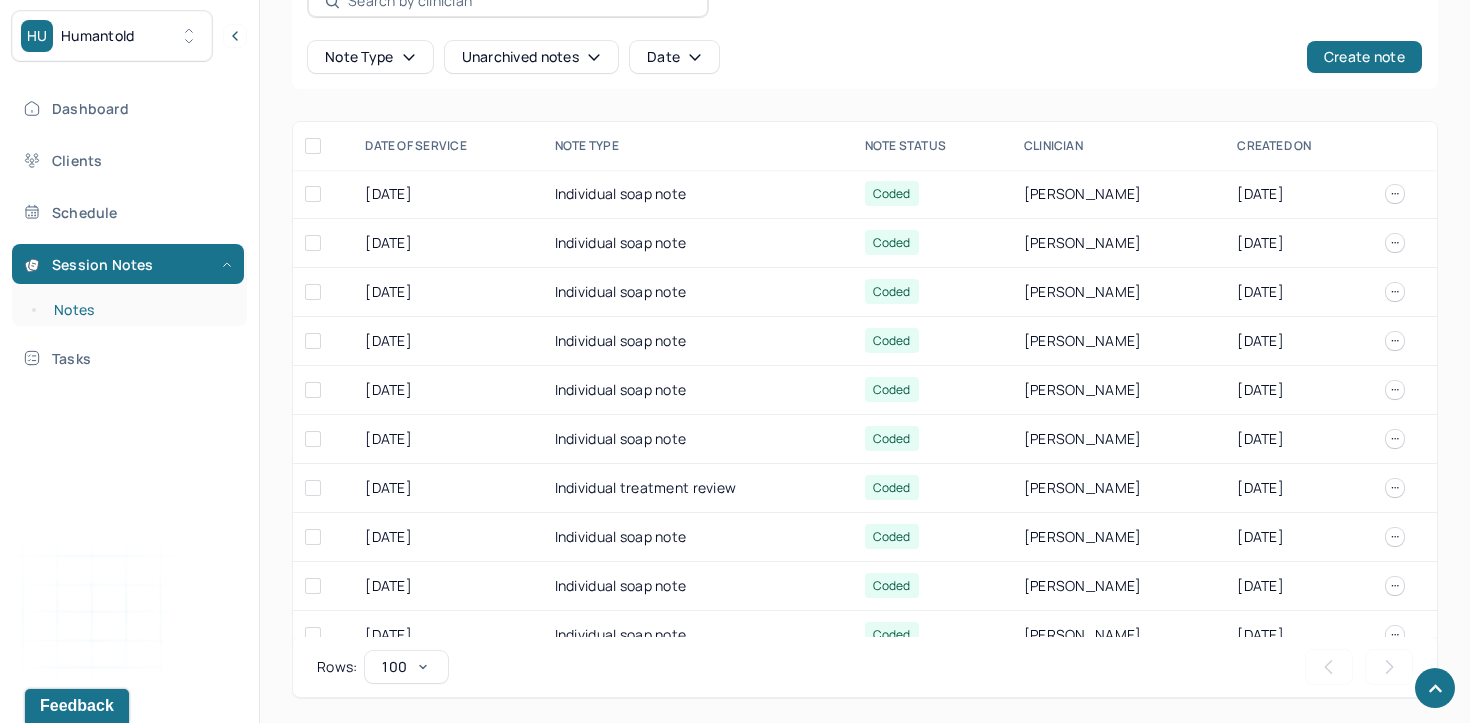 click on "Notes" at bounding box center [139, 310] 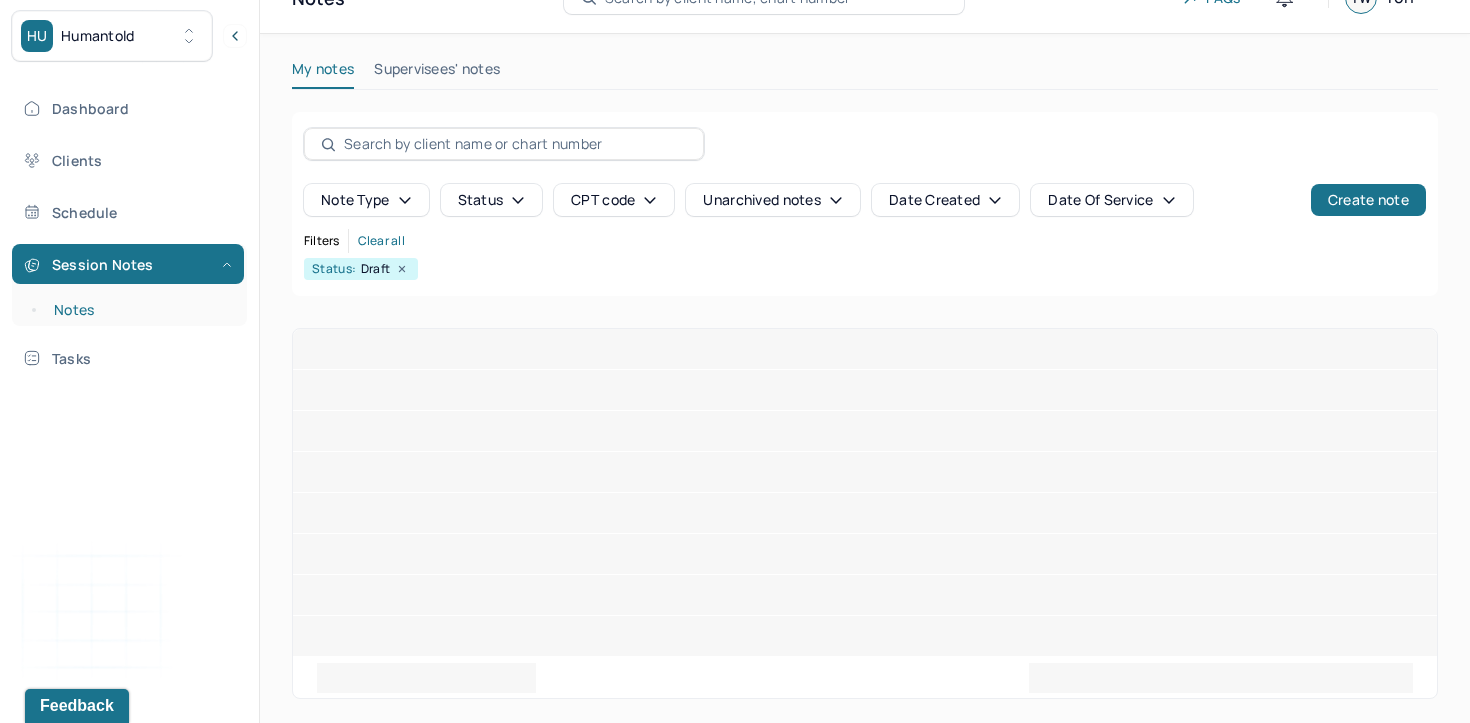 scroll, scrollTop: 0, scrollLeft: 0, axis: both 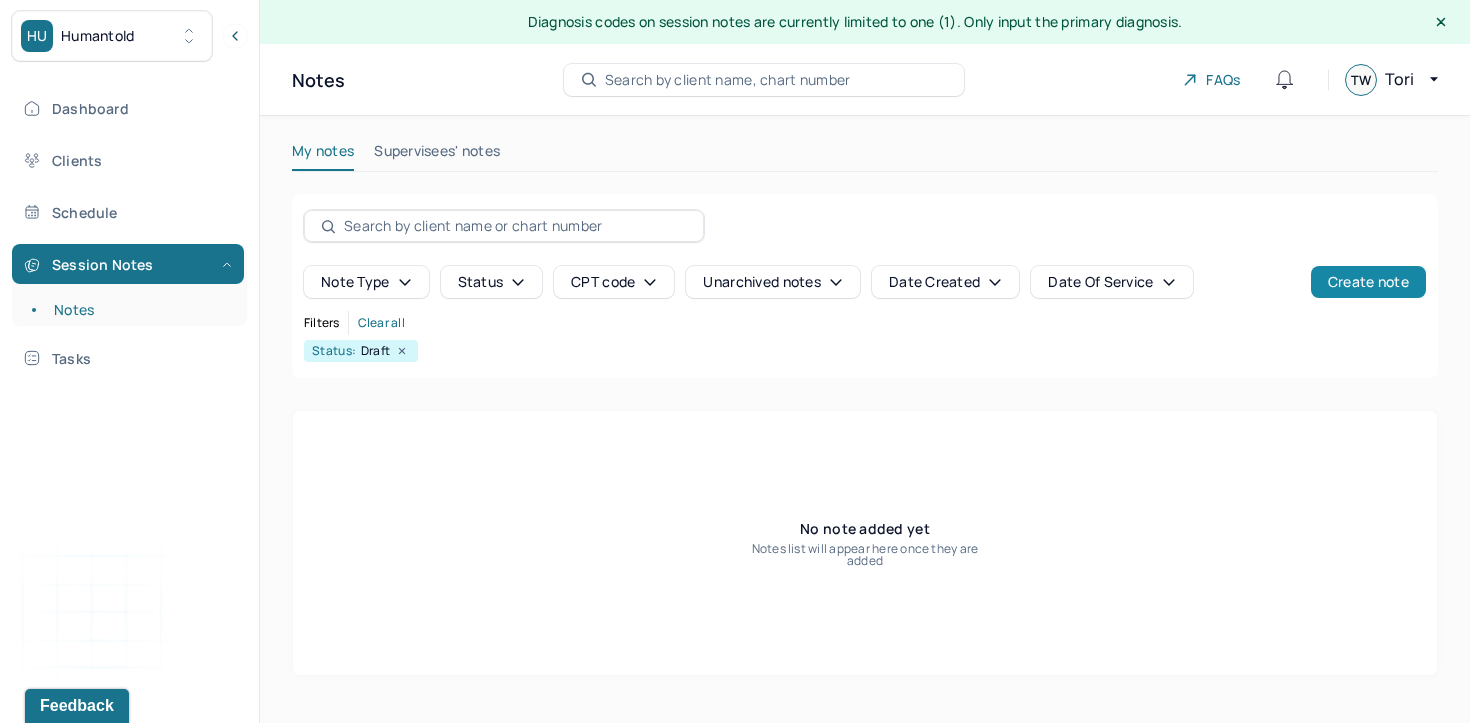 click on "Create note" at bounding box center [1368, 282] 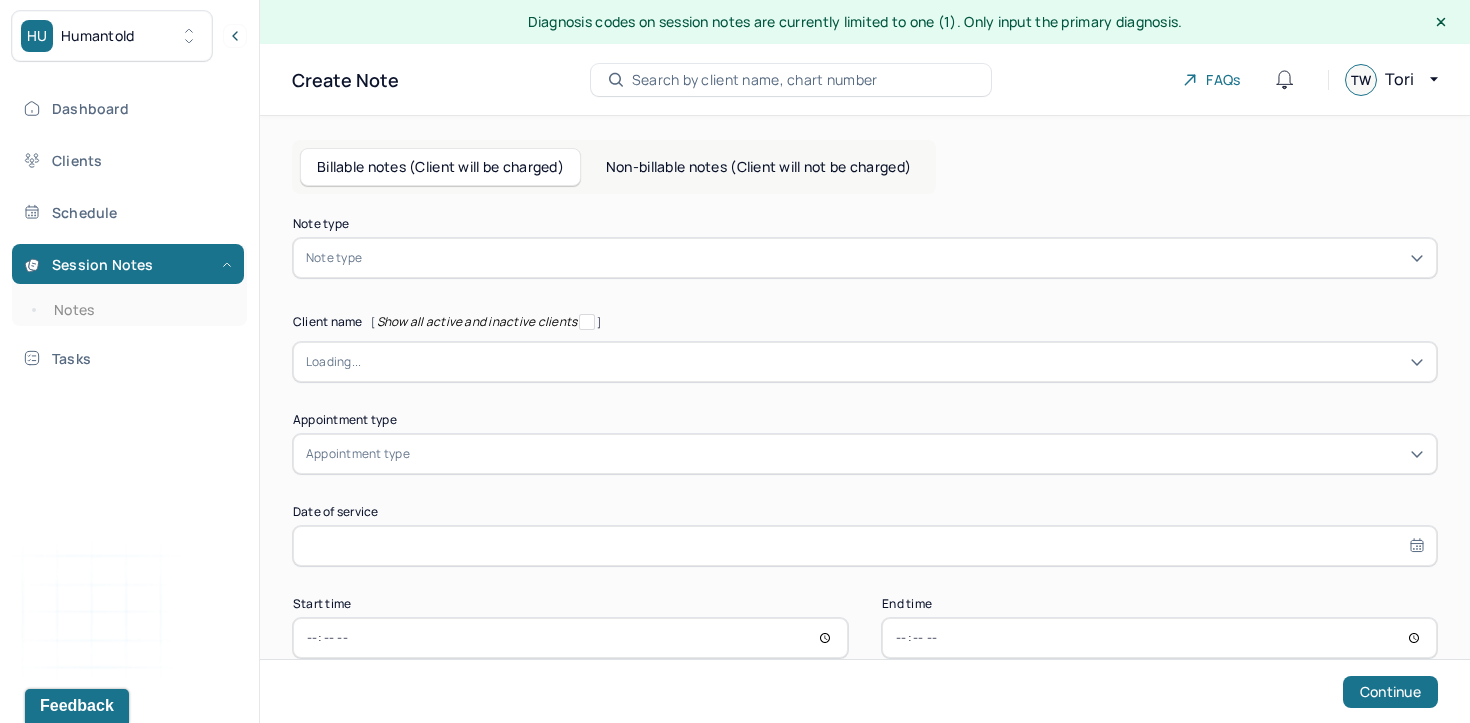 click on "Dashboard Clients Schedule Session Notes Notes Tasks" at bounding box center (129, 233) 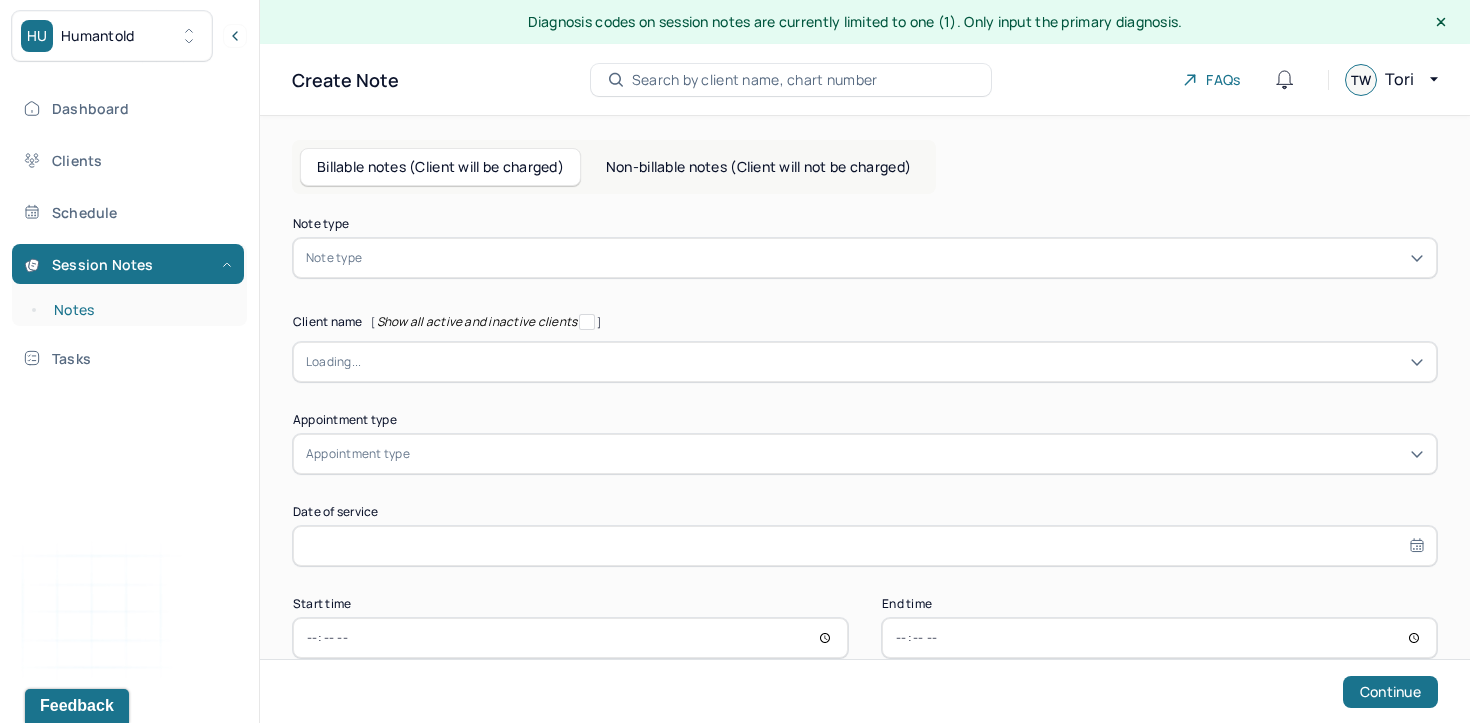 click on "Notes" at bounding box center (139, 310) 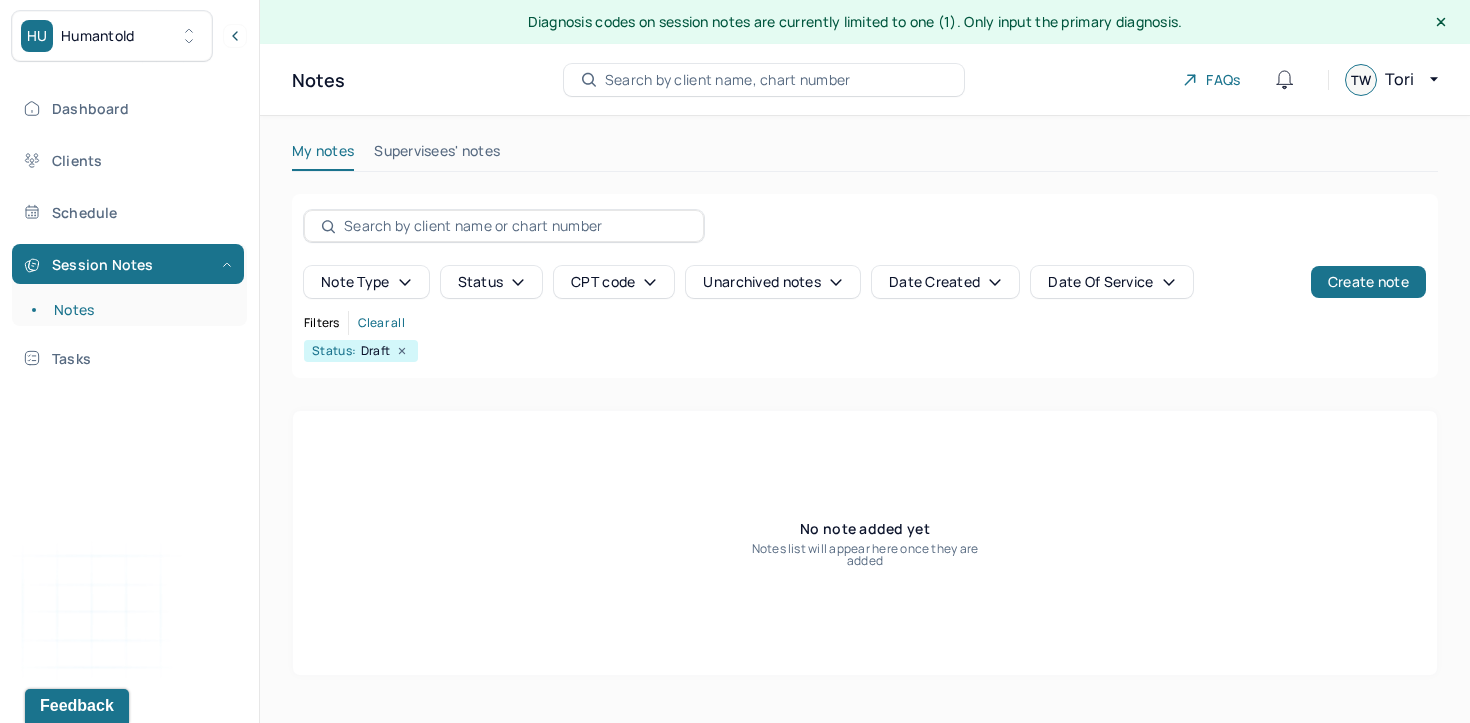 click at bounding box center (515, 226) 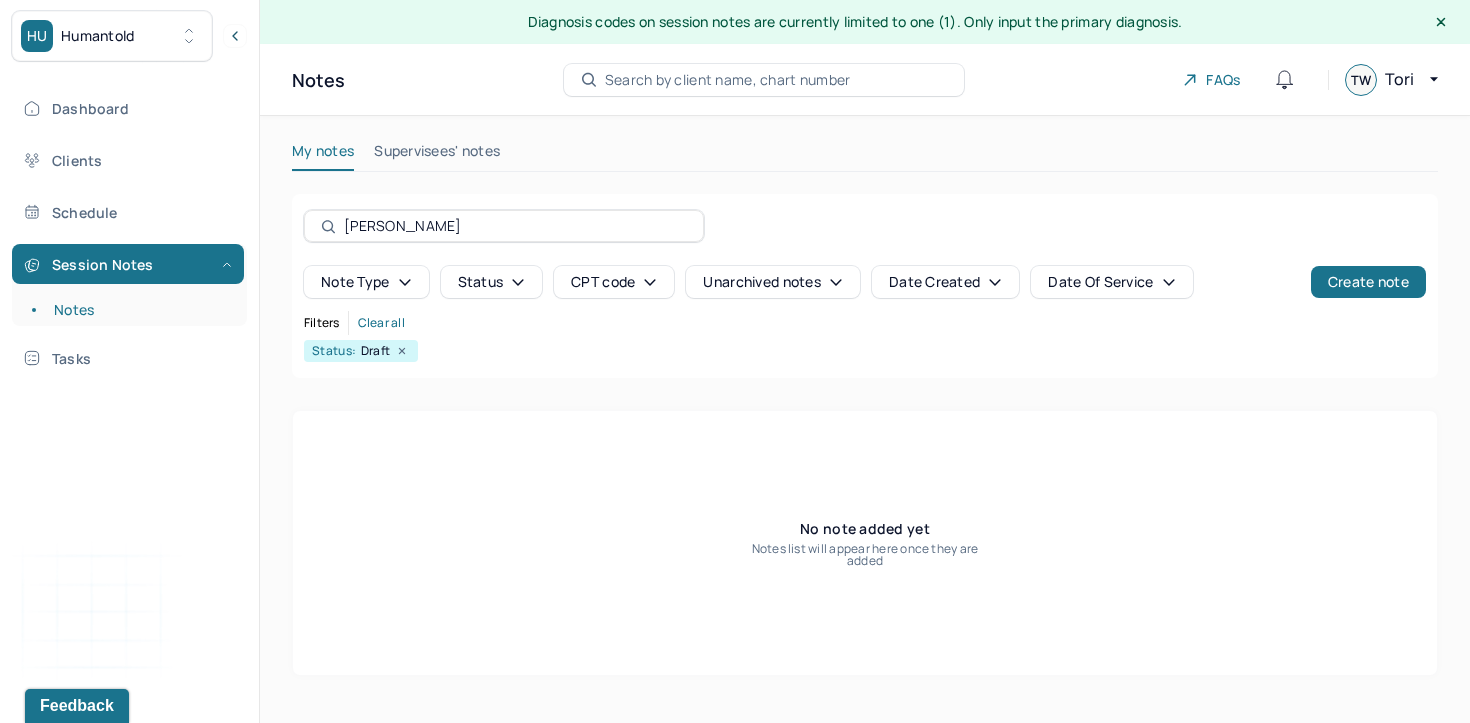 type on "[PERSON_NAME]" 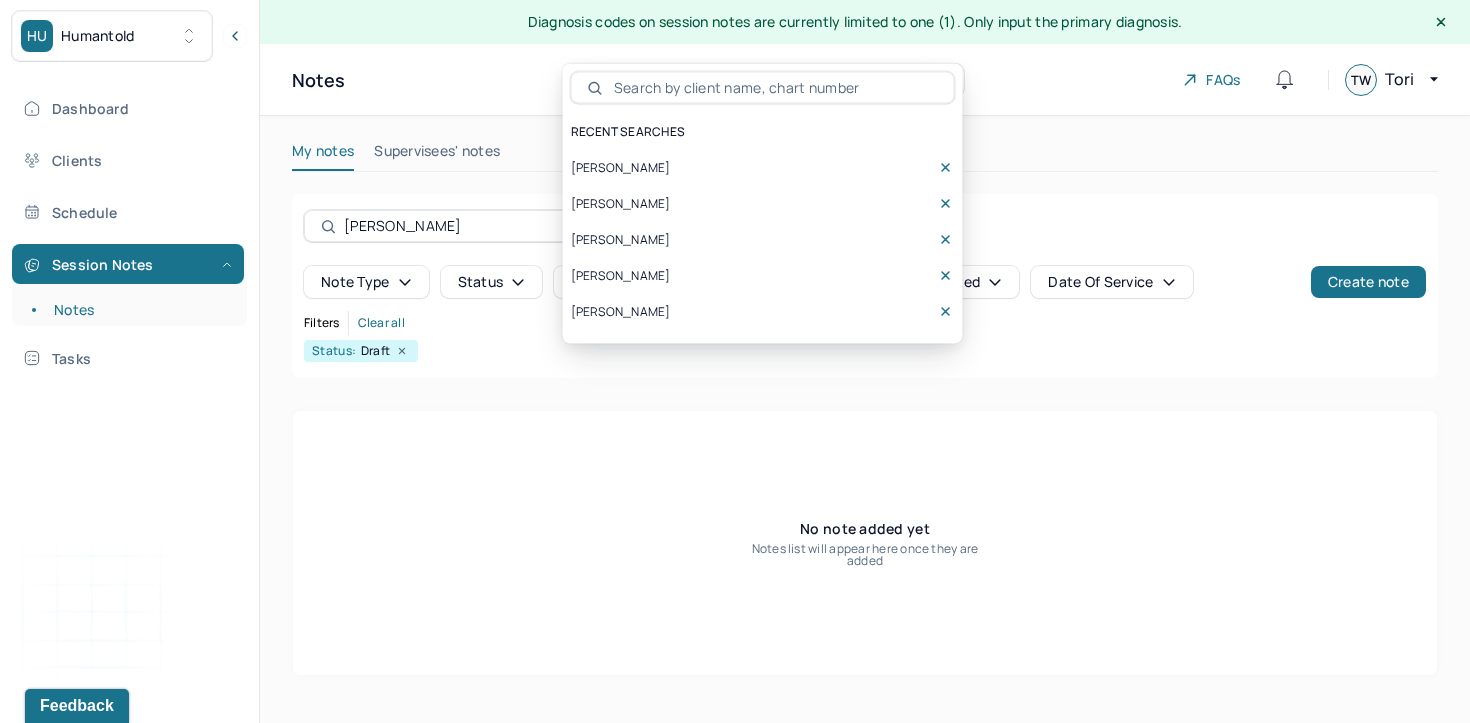 click on "[PERSON_NAME]" at bounding box center (763, 168) 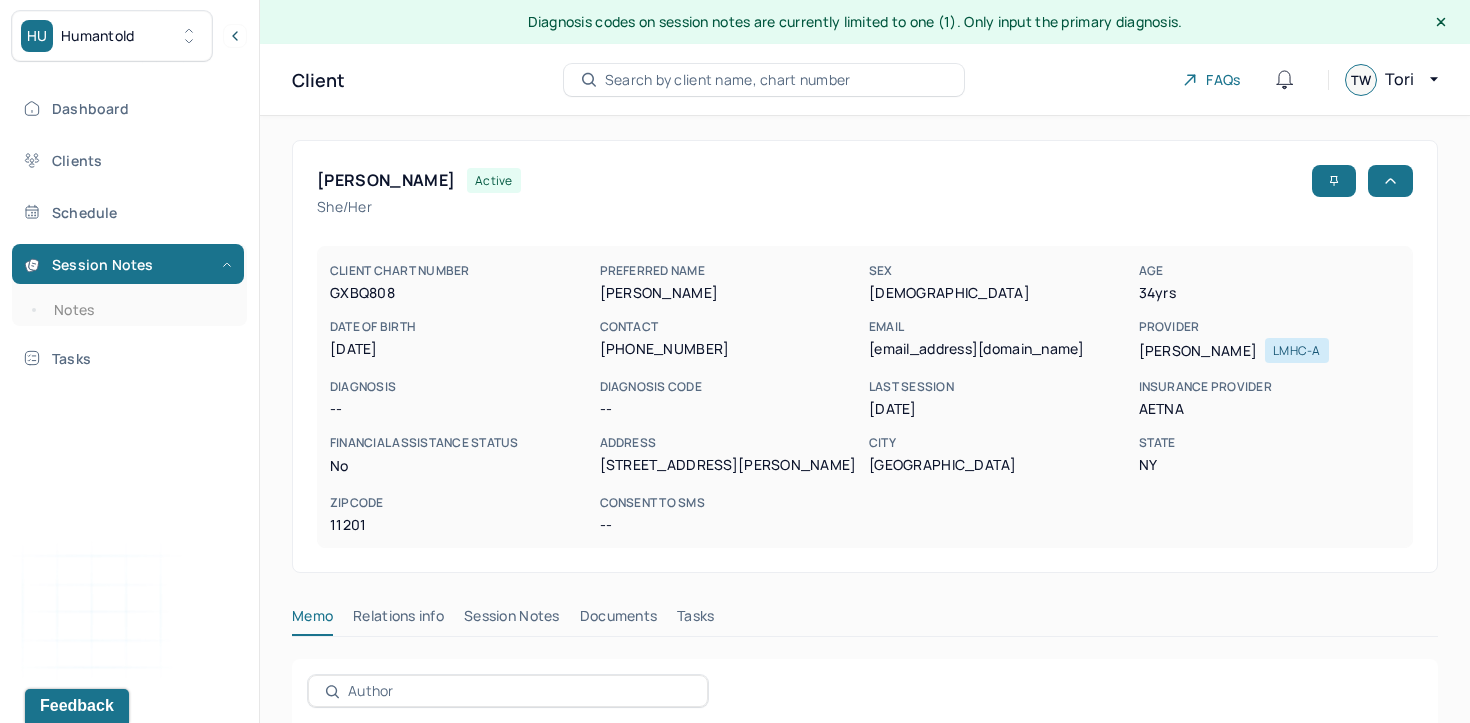 click on "Session Notes" at bounding box center [512, 620] 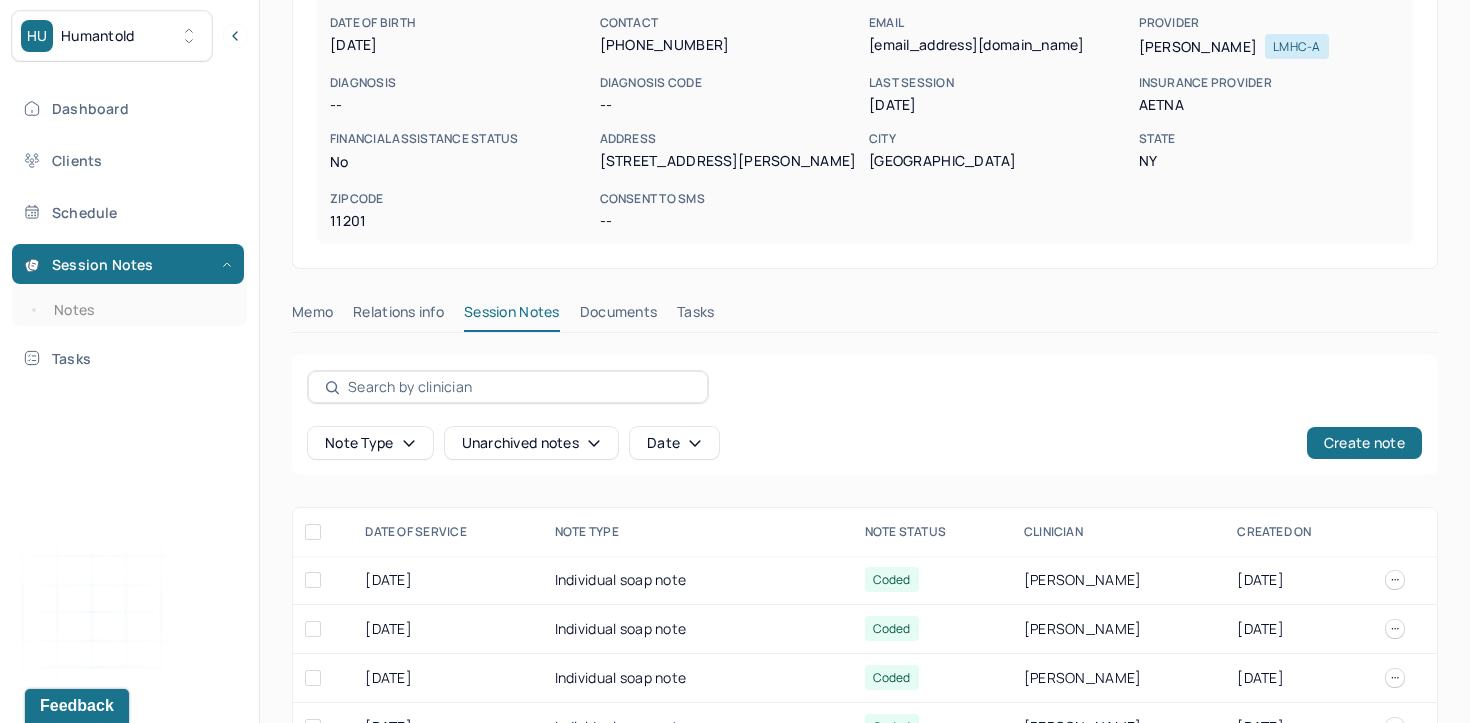 scroll, scrollTop: 316, scrollLeft: 0, axis: vertical 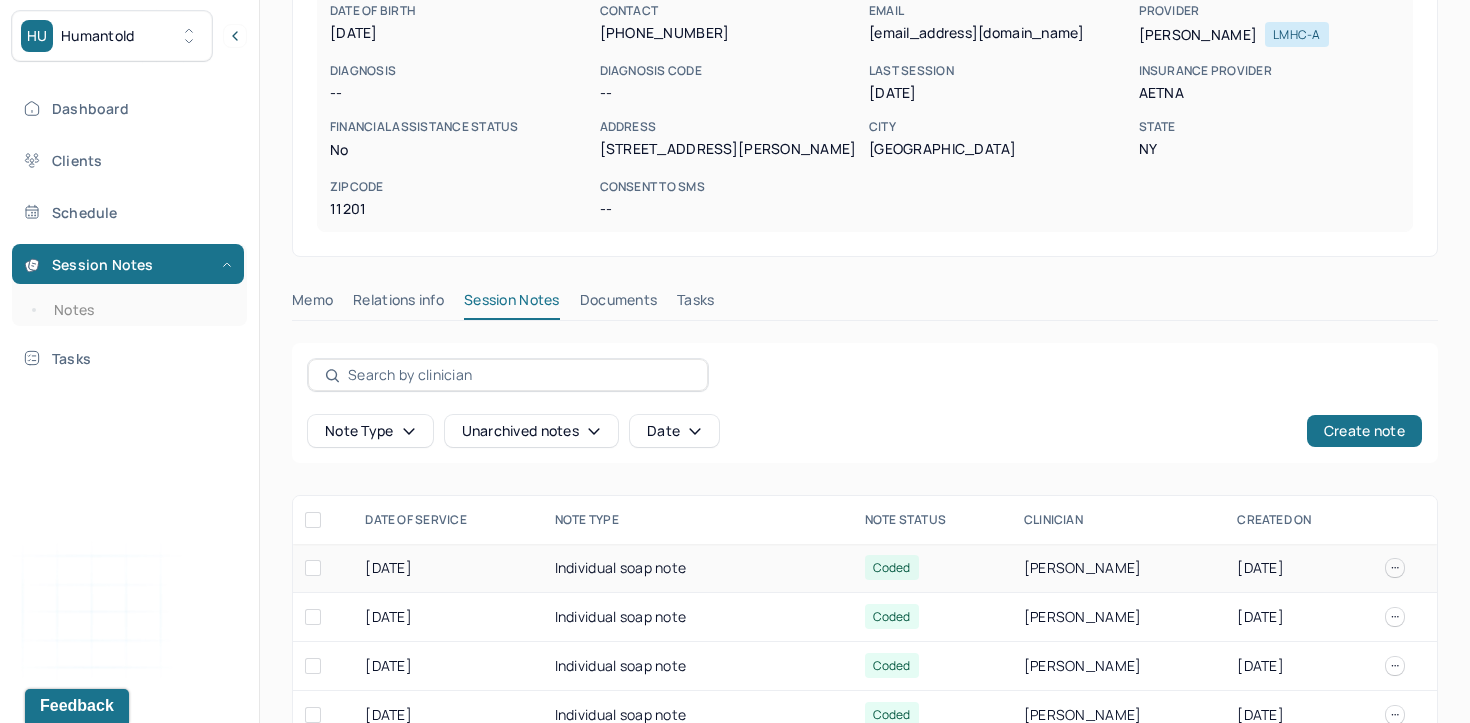 click on "Individual soap note" at bounding box center [698, 568] 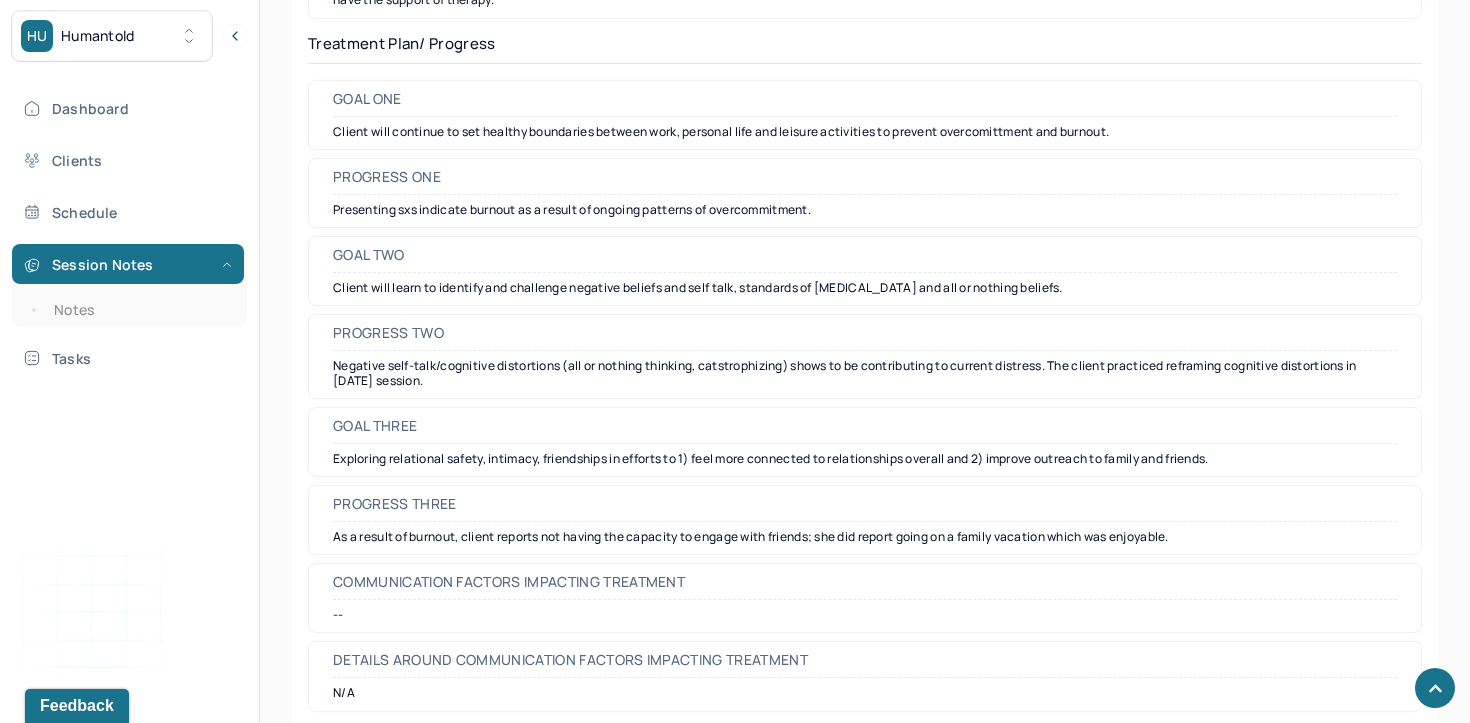 scroll, scrollTop: 3024, scrollLeft: 0, axis: vertical 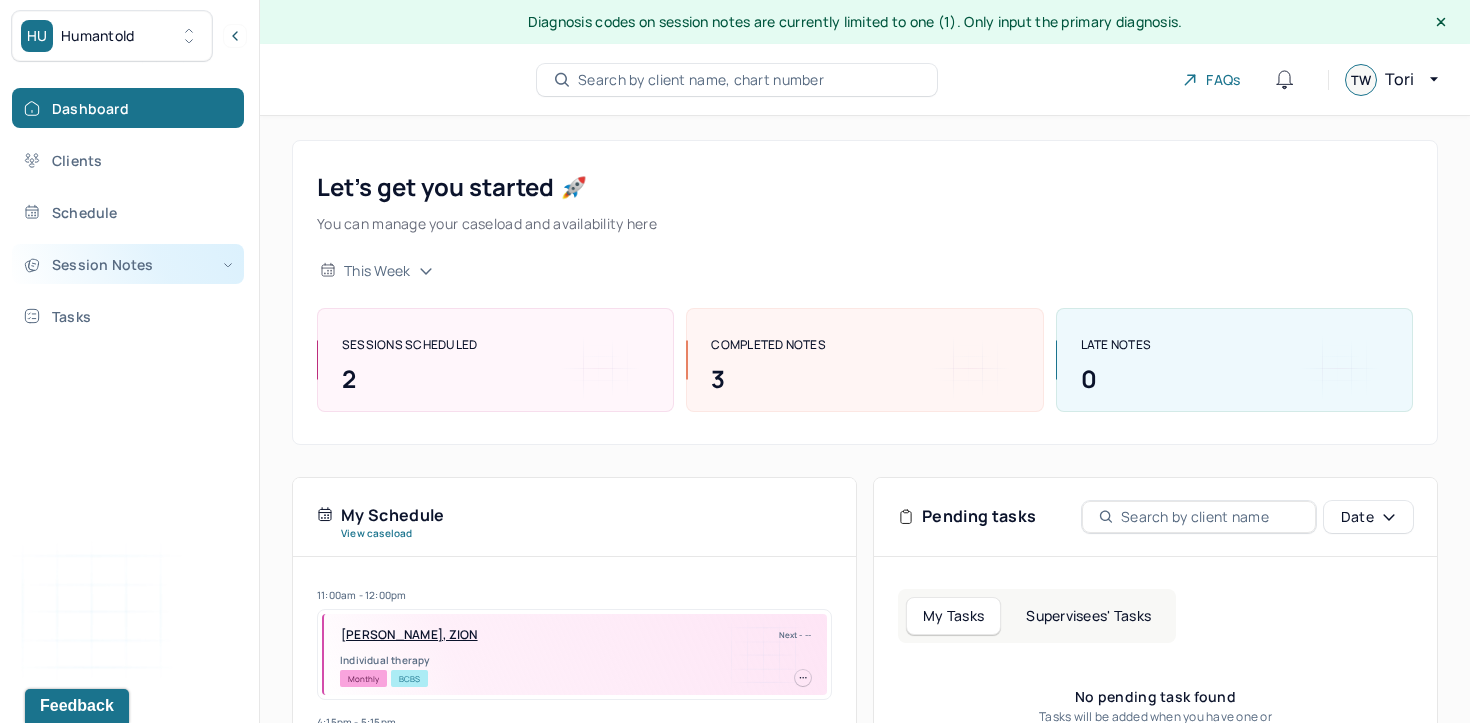 click on "Session Notes" at bounding box center (128, 264) 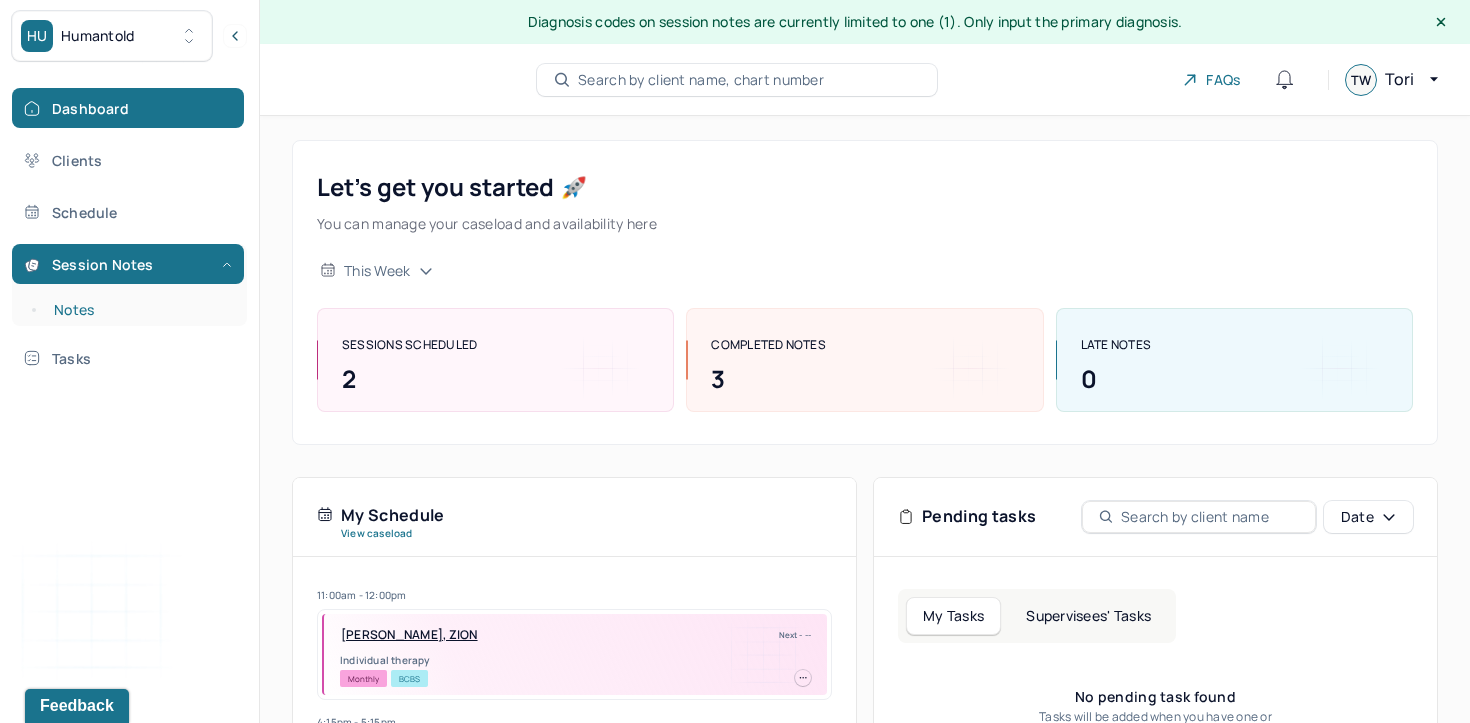 click on "Notes" at bounding box center [139, 310] 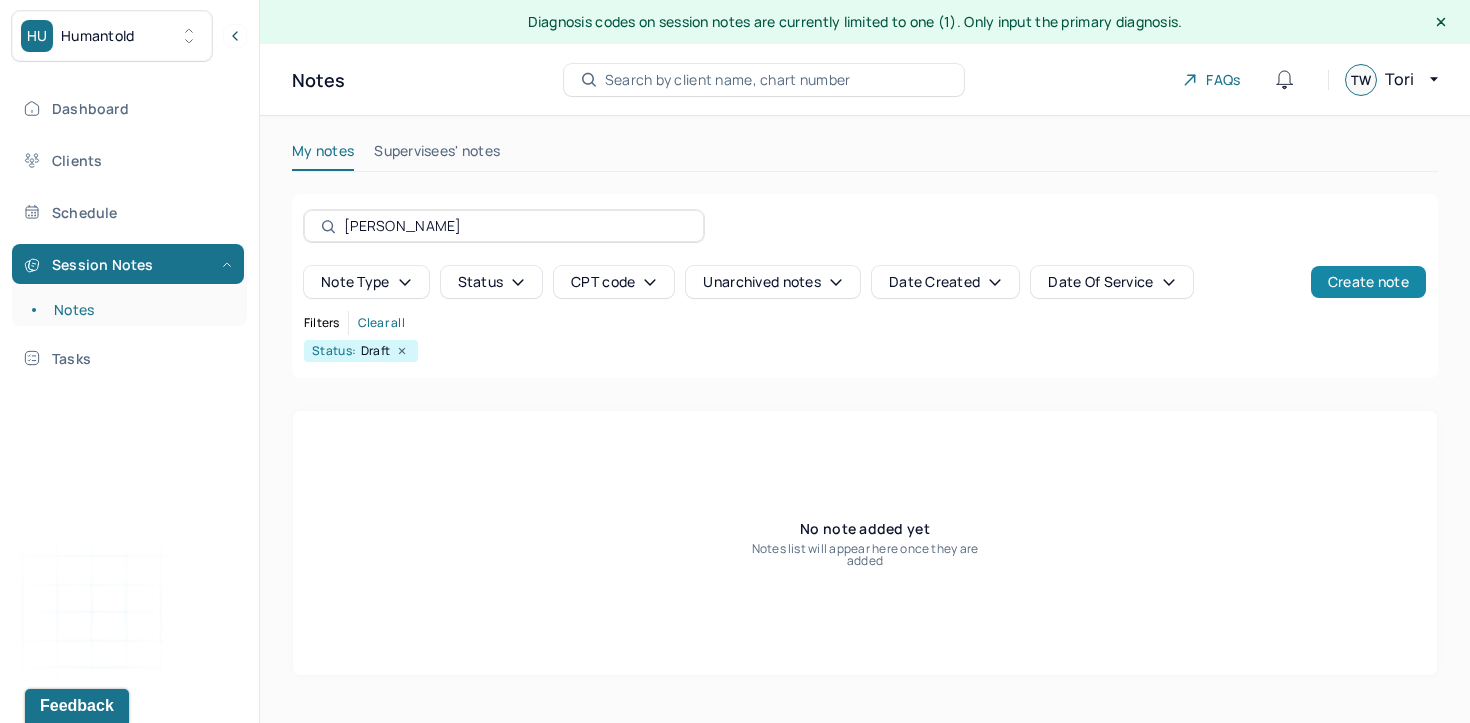 click on "Create note" at bounding box center (1368, 282) 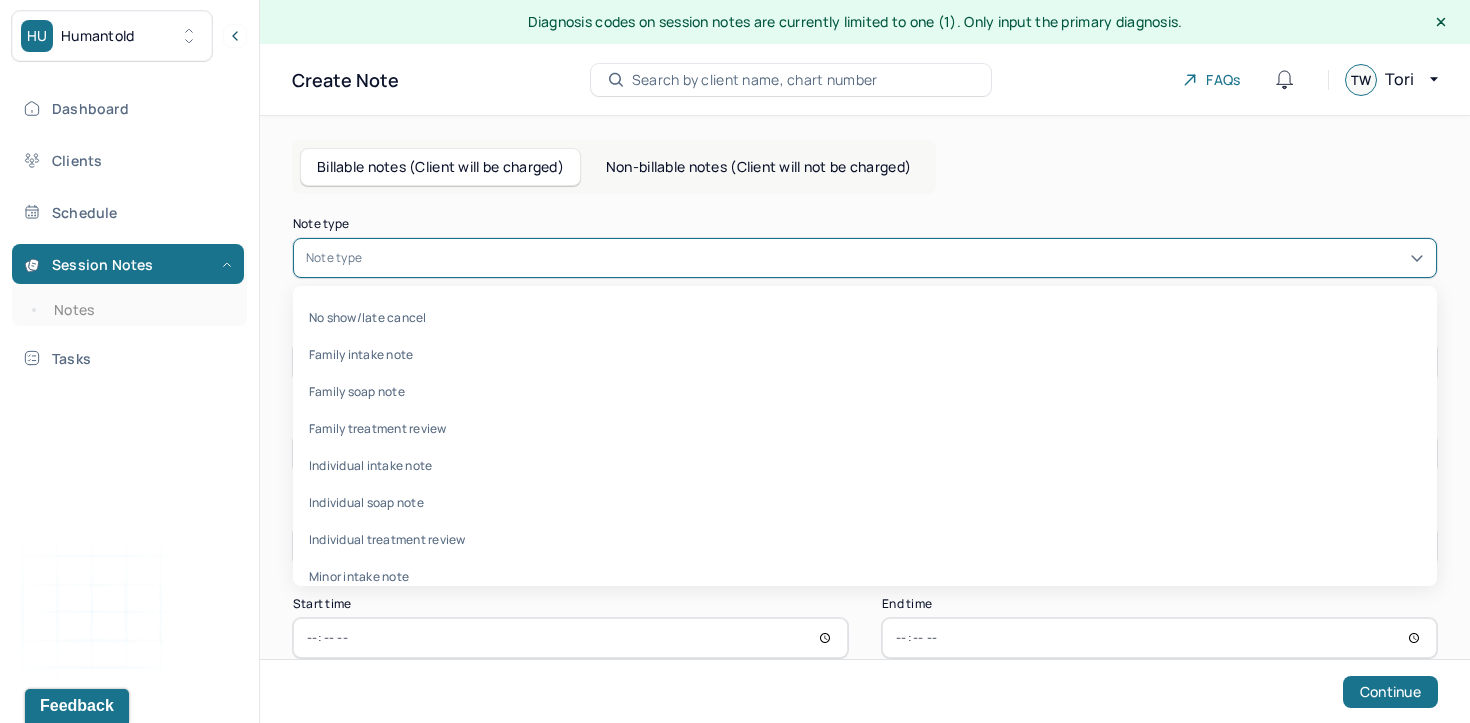 click at bounding box center [895, 258] 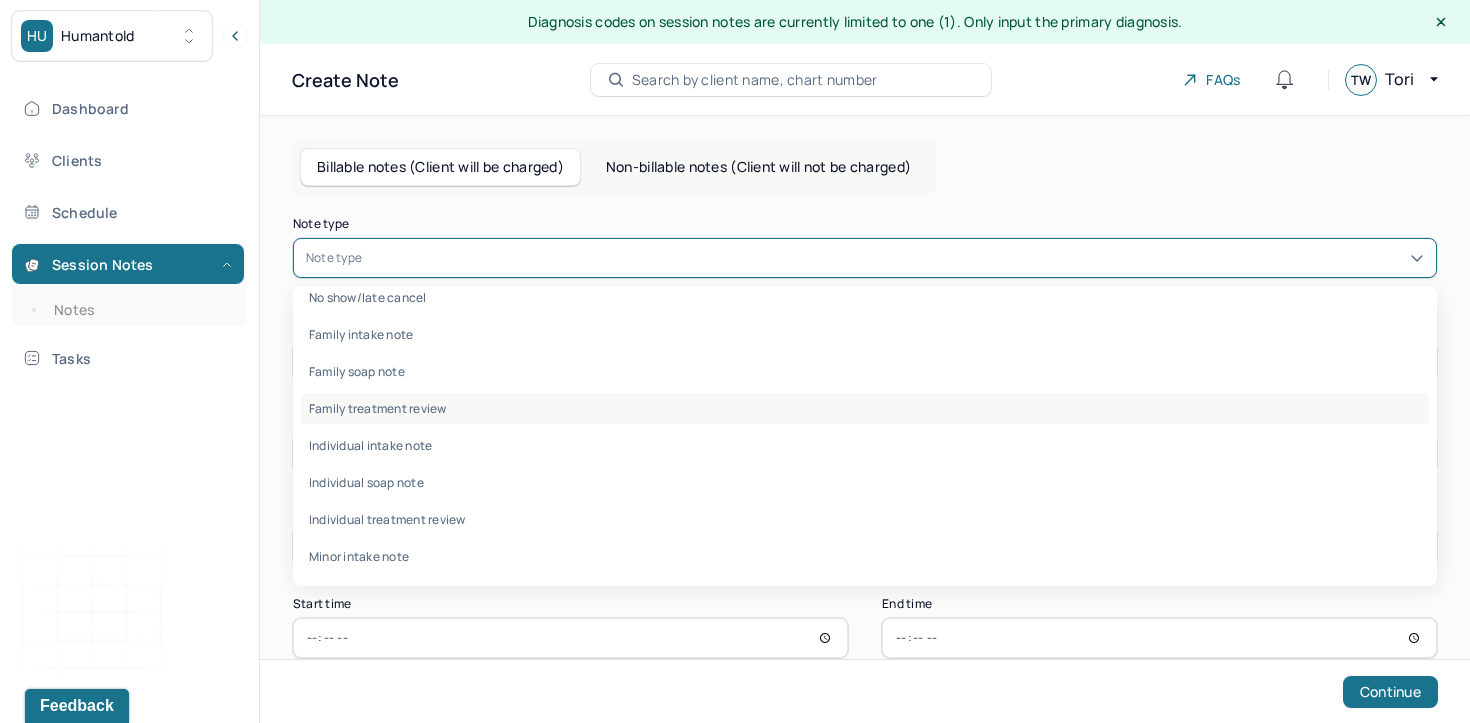 scroll, scrollTop: 27, scrollLeft: 0, axis: vertical 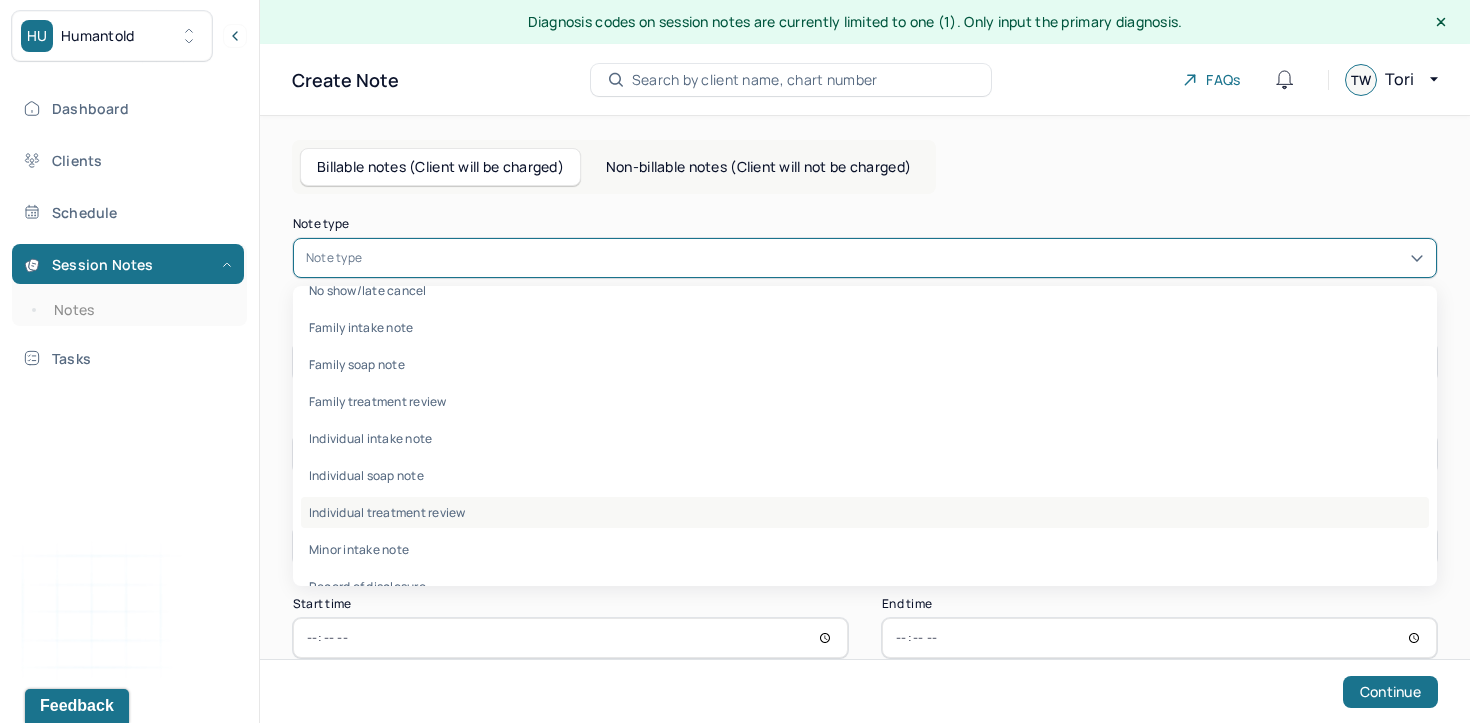 click on "Individual treatment review" at bounding box center [865, 512] 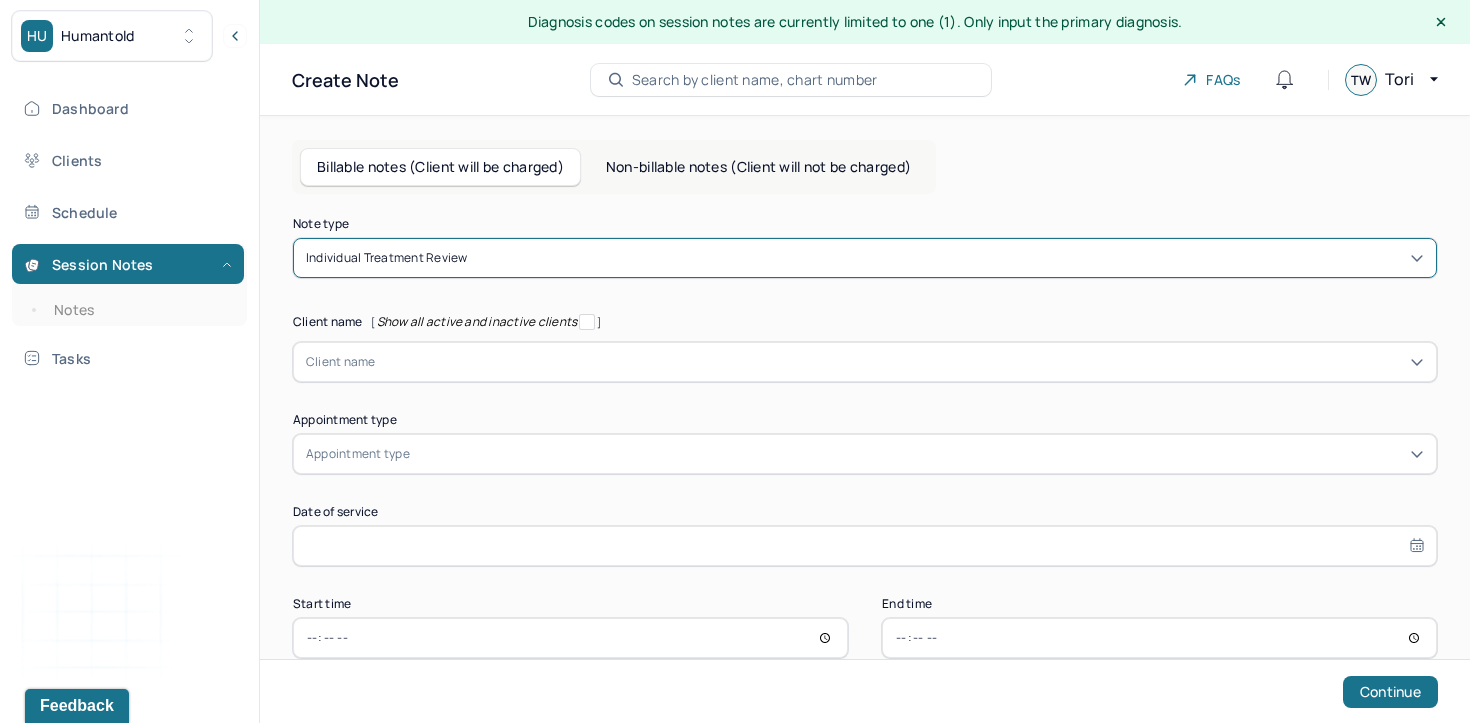 scroll, scrollTop: 42, scrollLeft: 0, axis: vertical 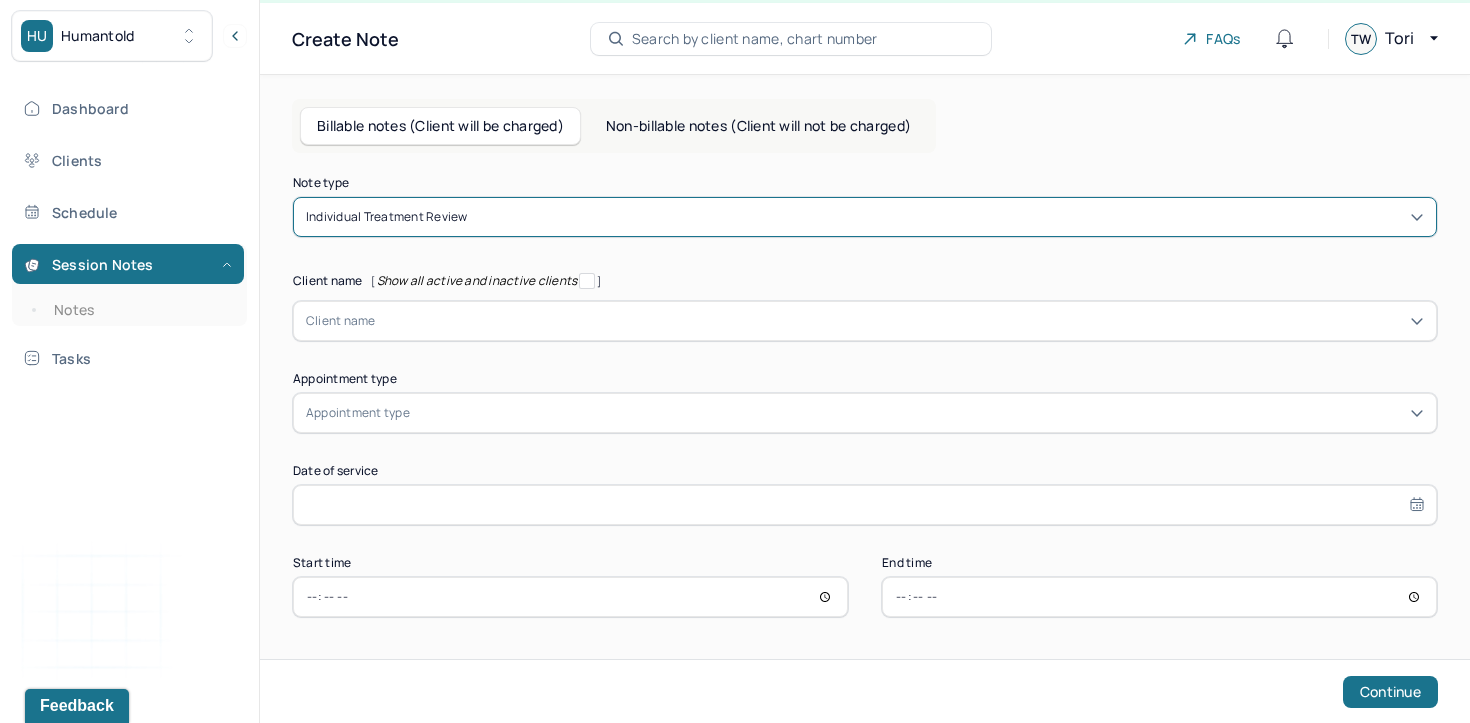 click at bounding box center (900, 321) 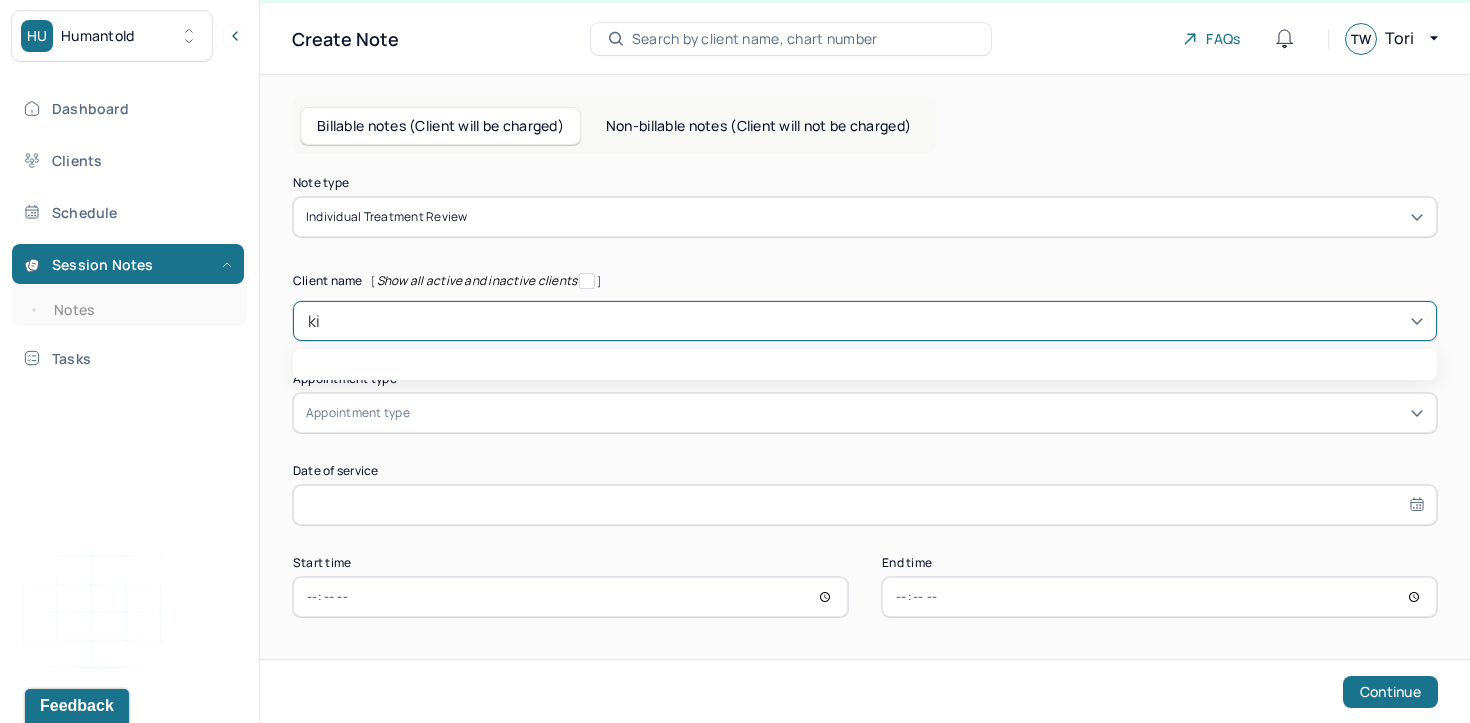 type on "[PERSON_NAME]" 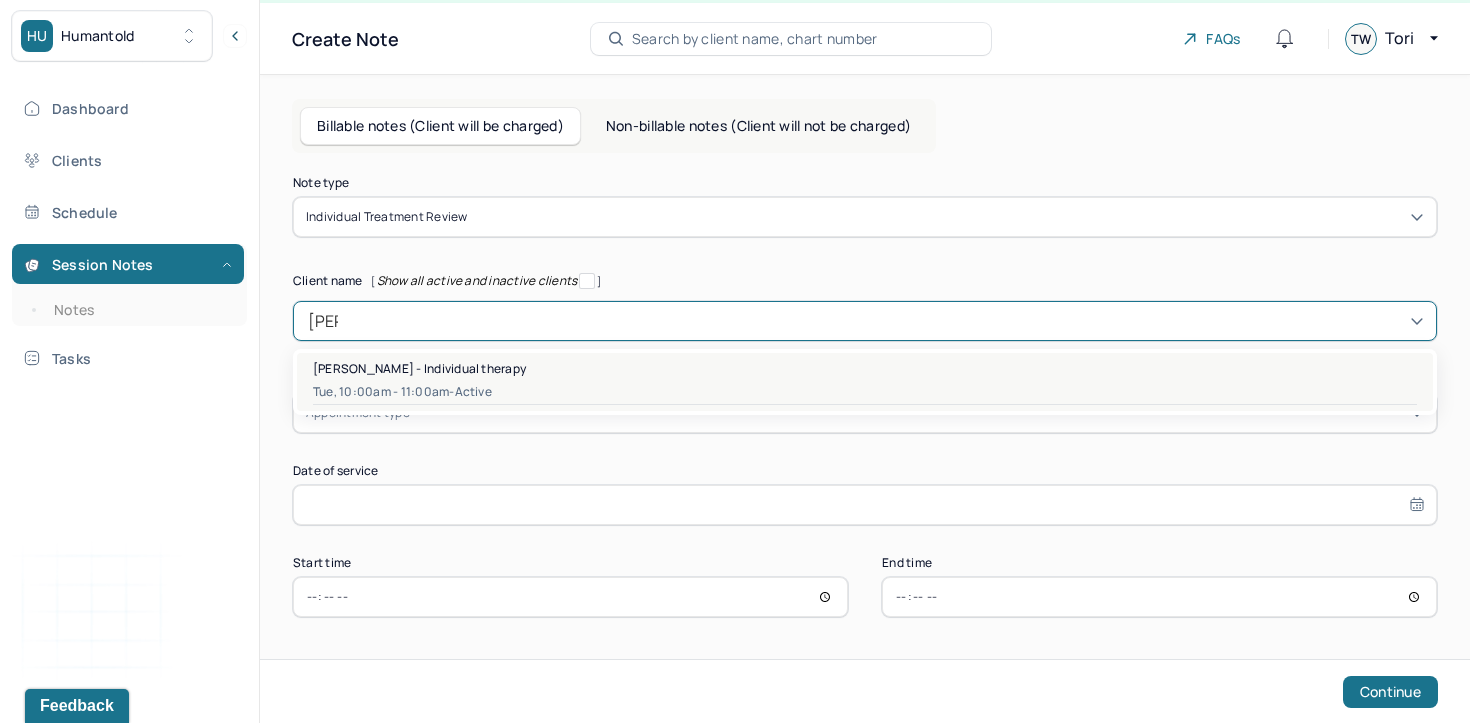 click on "Tue, 10:00am - 11:00am  -  active" at bounding box center [865, 392] 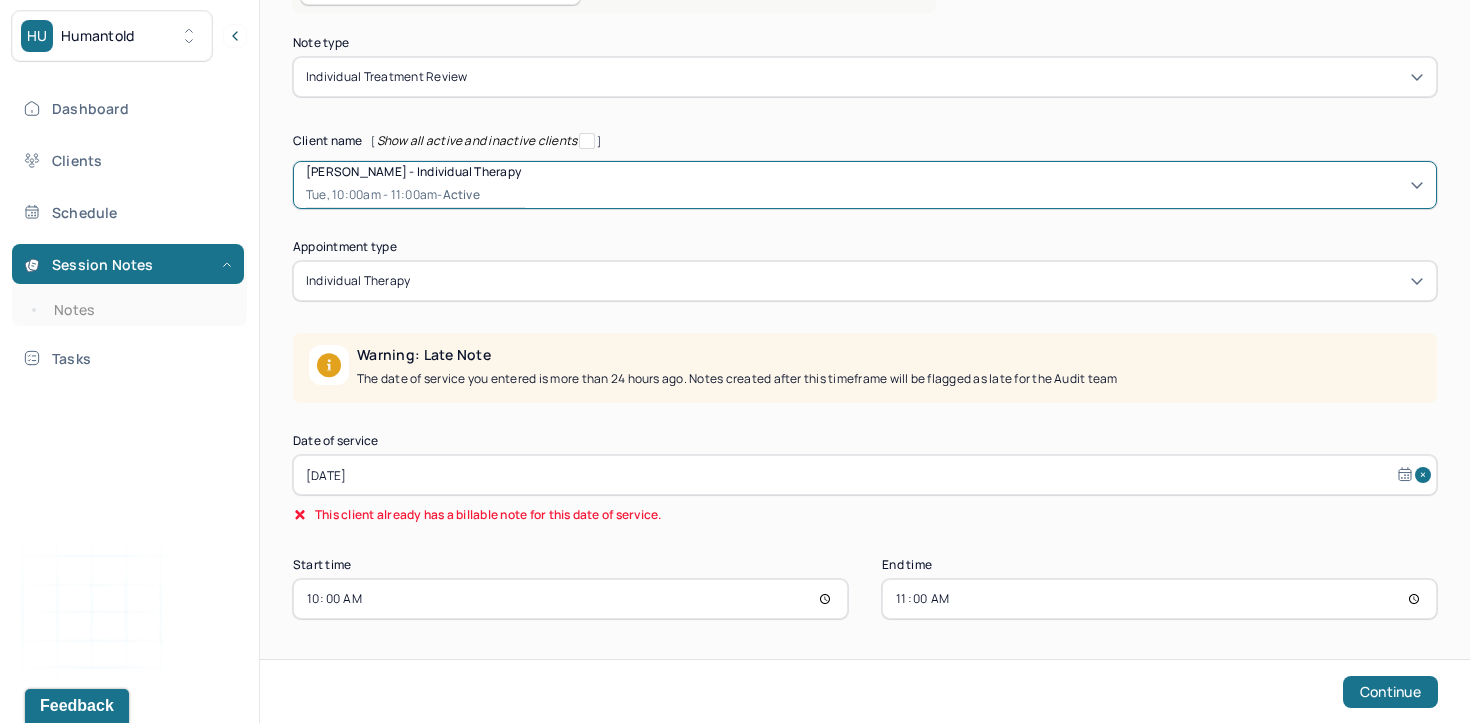 scroll, scrollTop: 182, scrollLeft: 0, axis: vertical 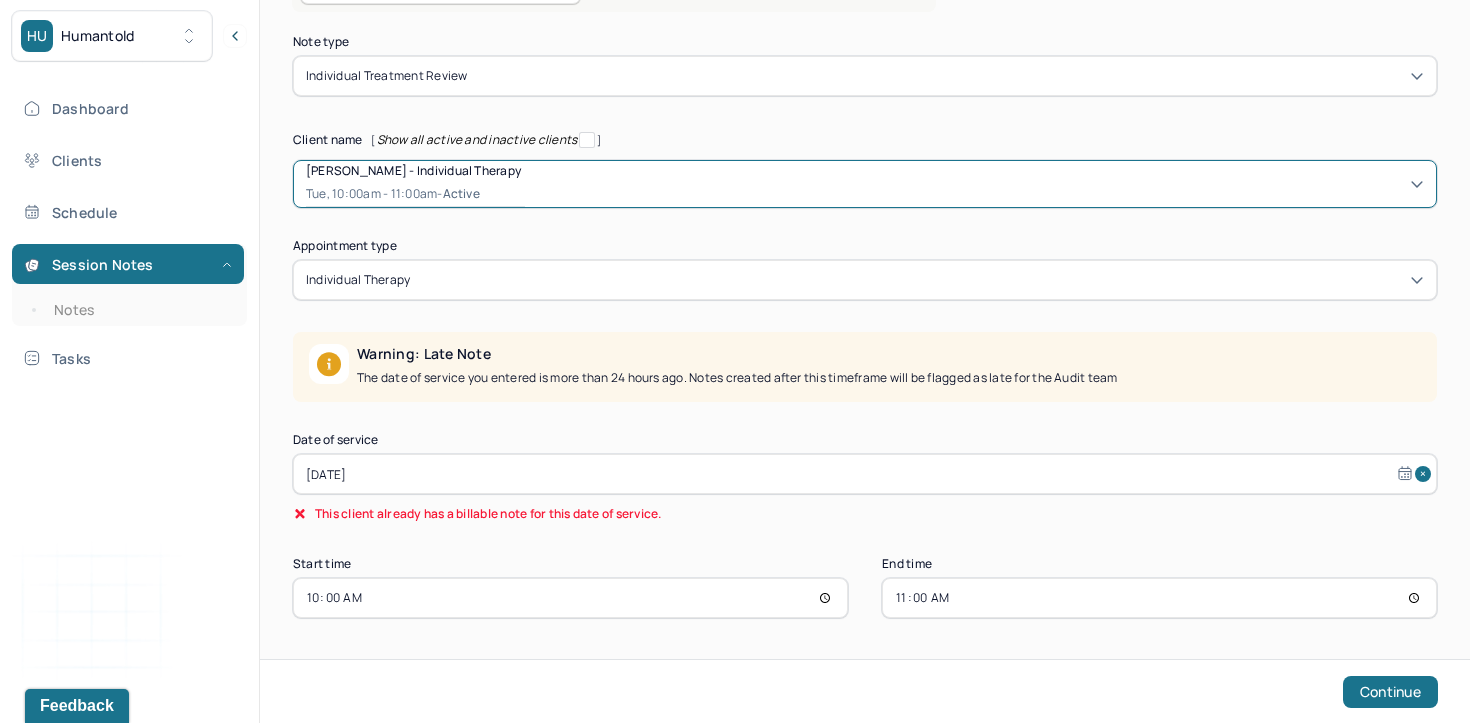 select on "5" 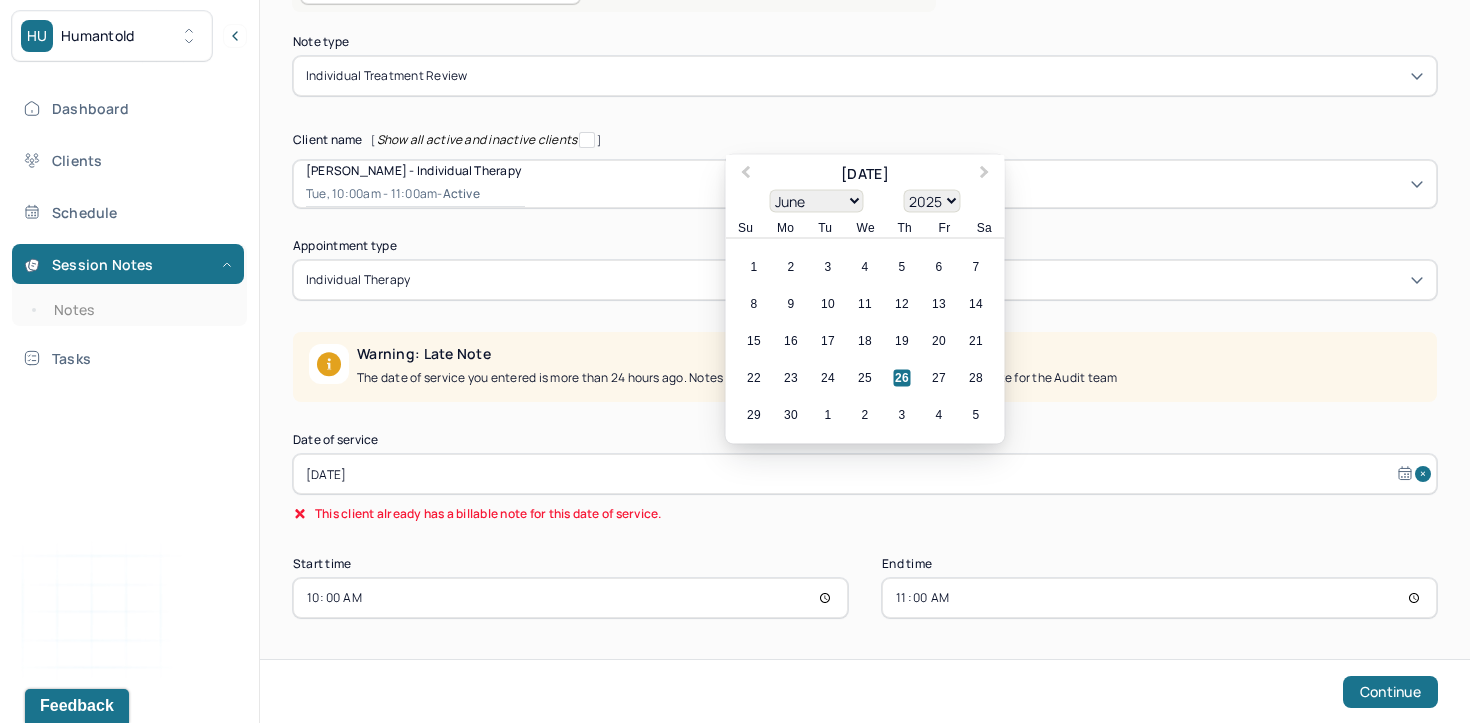 click on "[DATE]" at bounding box center [865, 474] 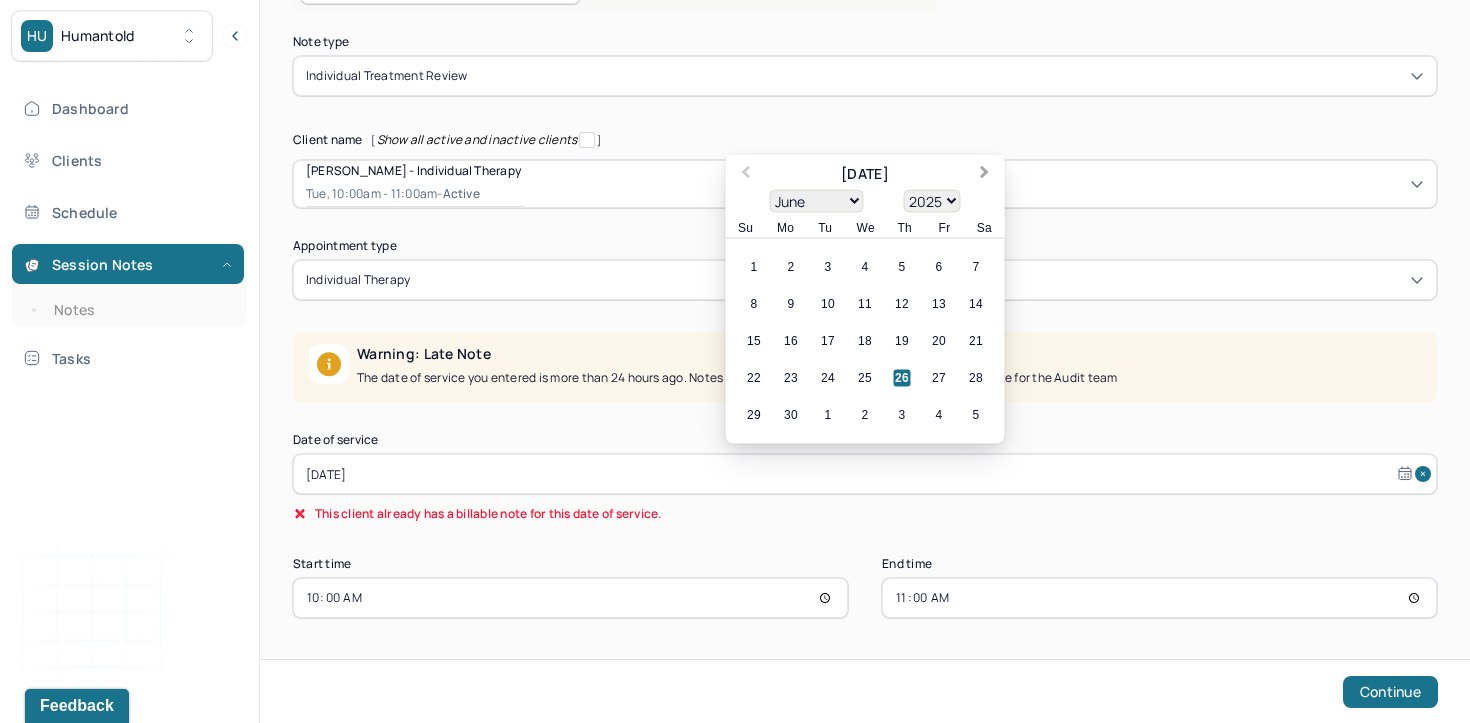 click on "Next Month" at bounding box center [987, 176] 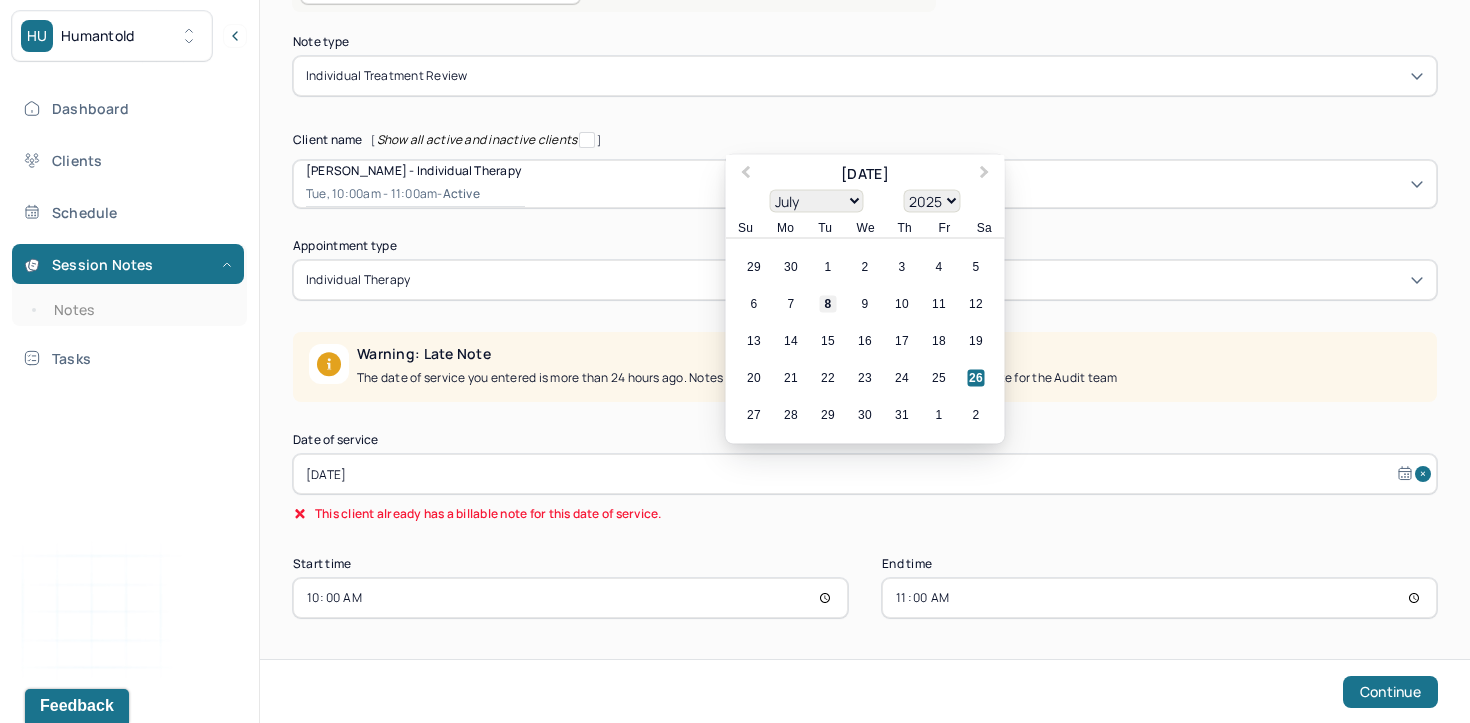 click on "8" at bounding box center [828, 304] 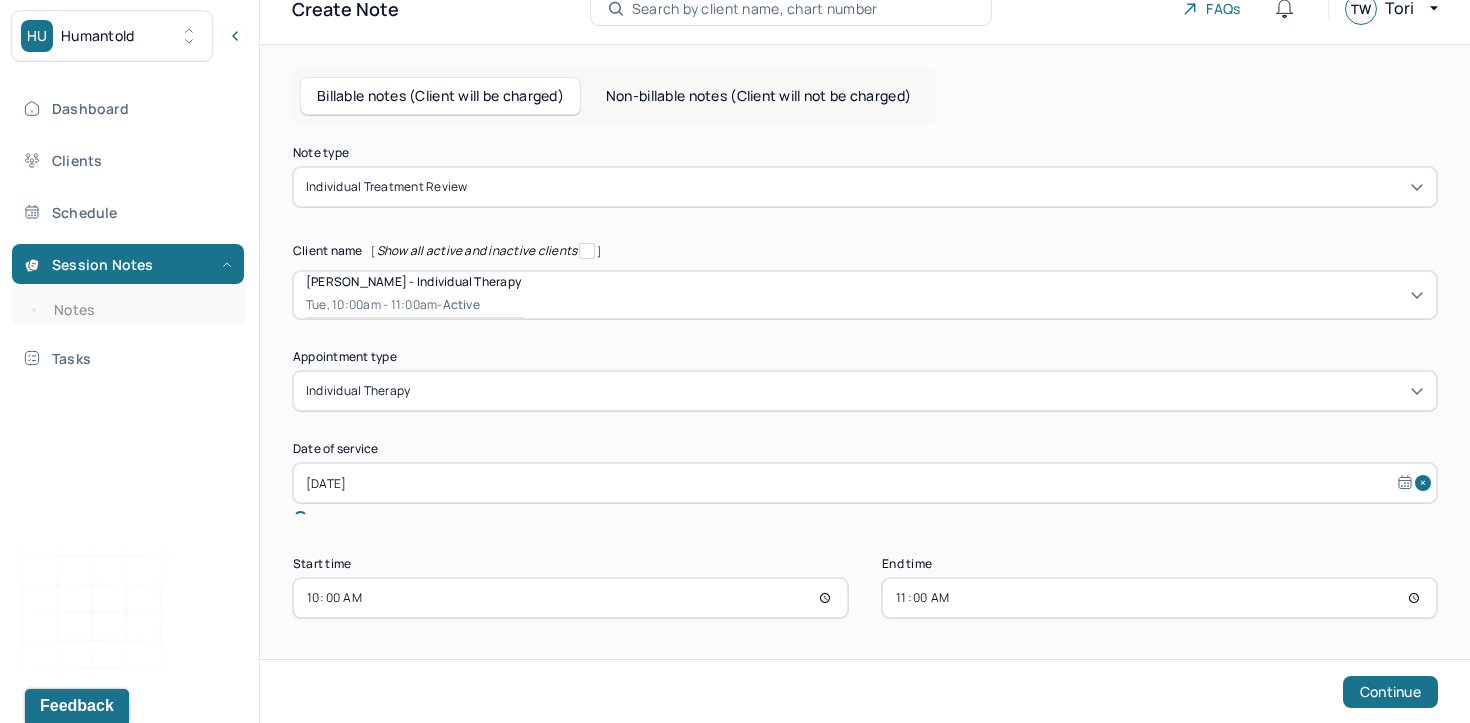 scroll, scrollTop: 48, scrollLeft: 0, axis: vertical 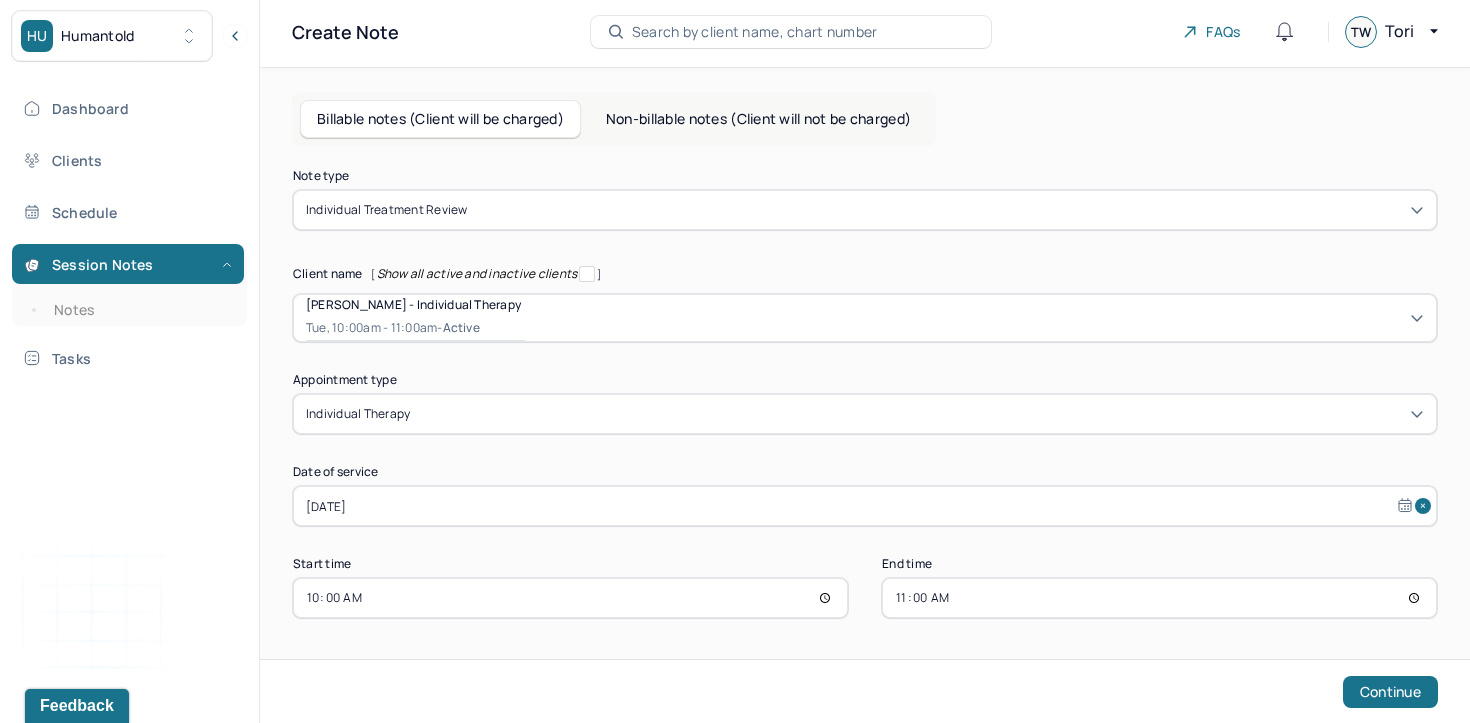 click on "10:00" at bounding box center (570, 598) 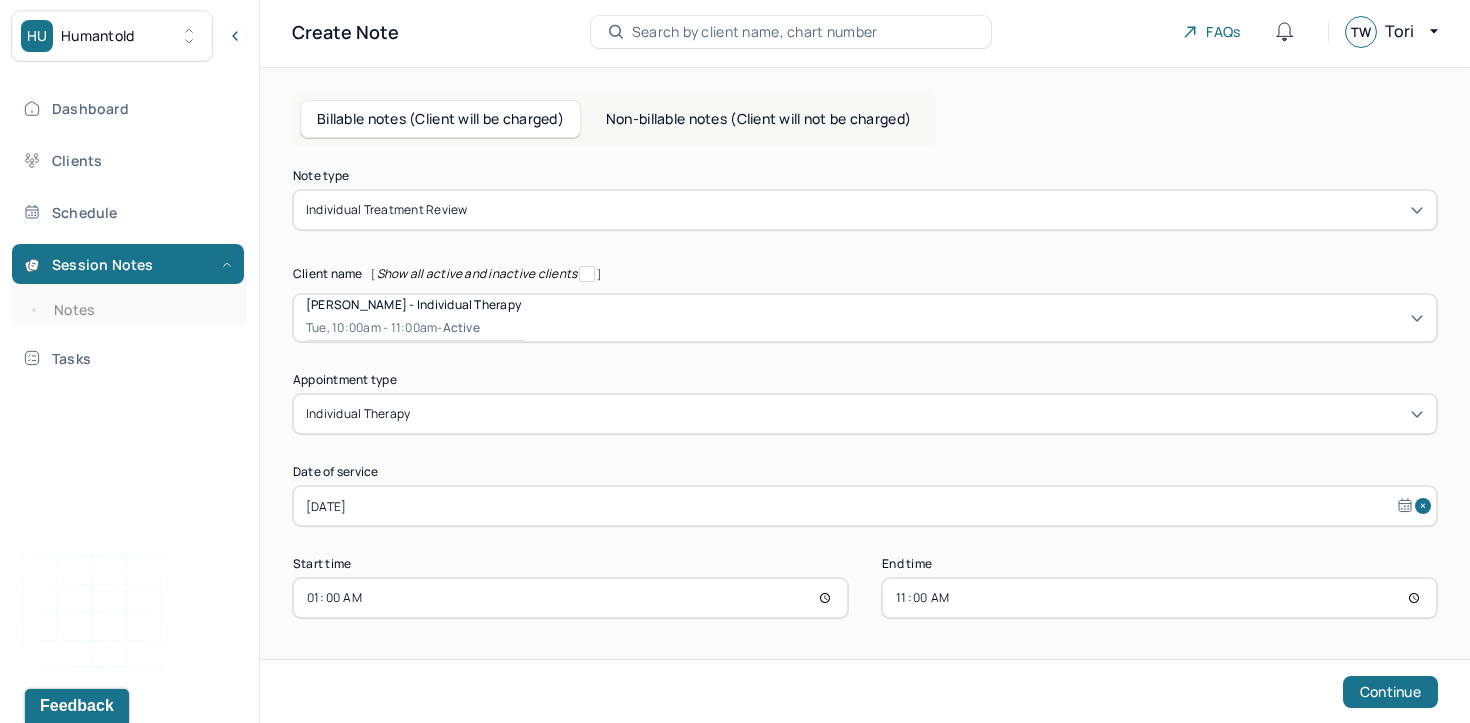 click on "01:00" at bounding box center (570, 598) 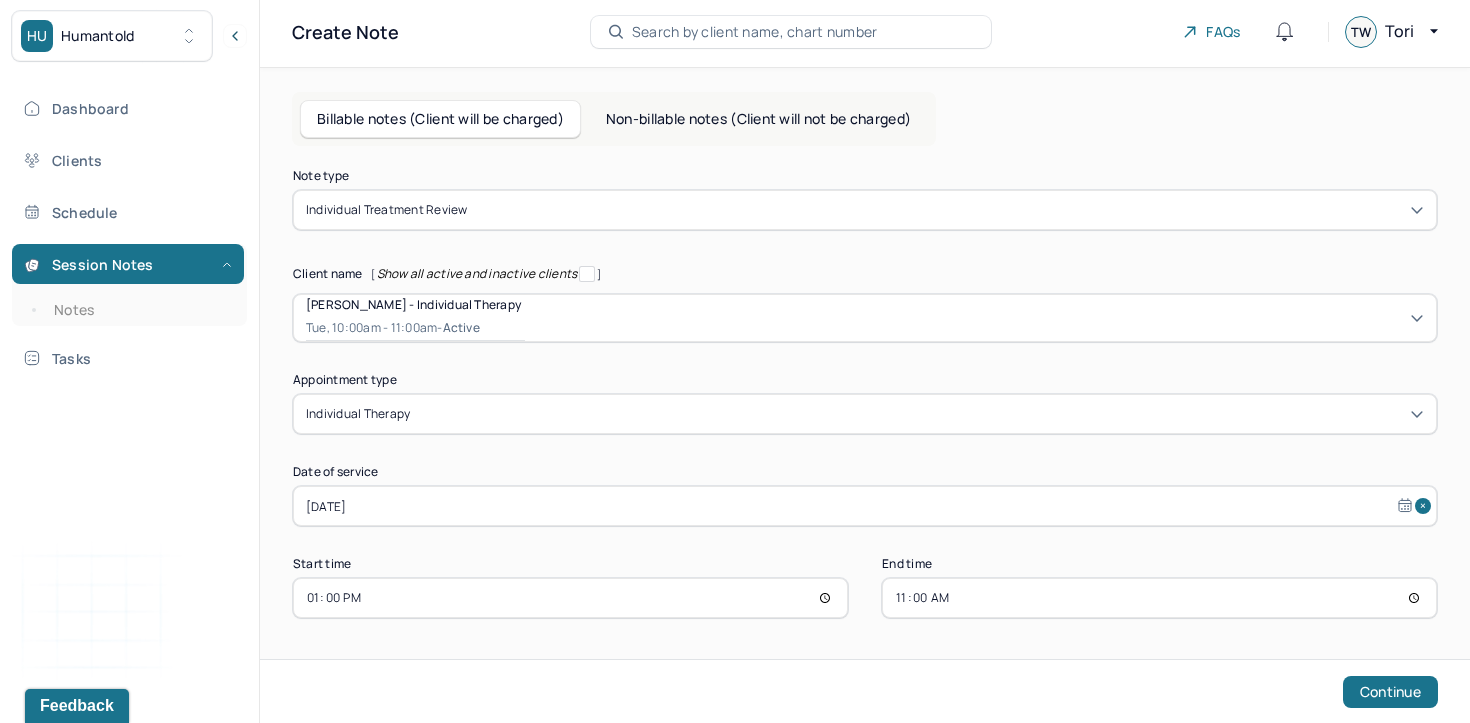 click on "11:00" at bounding box center (1159, 598) 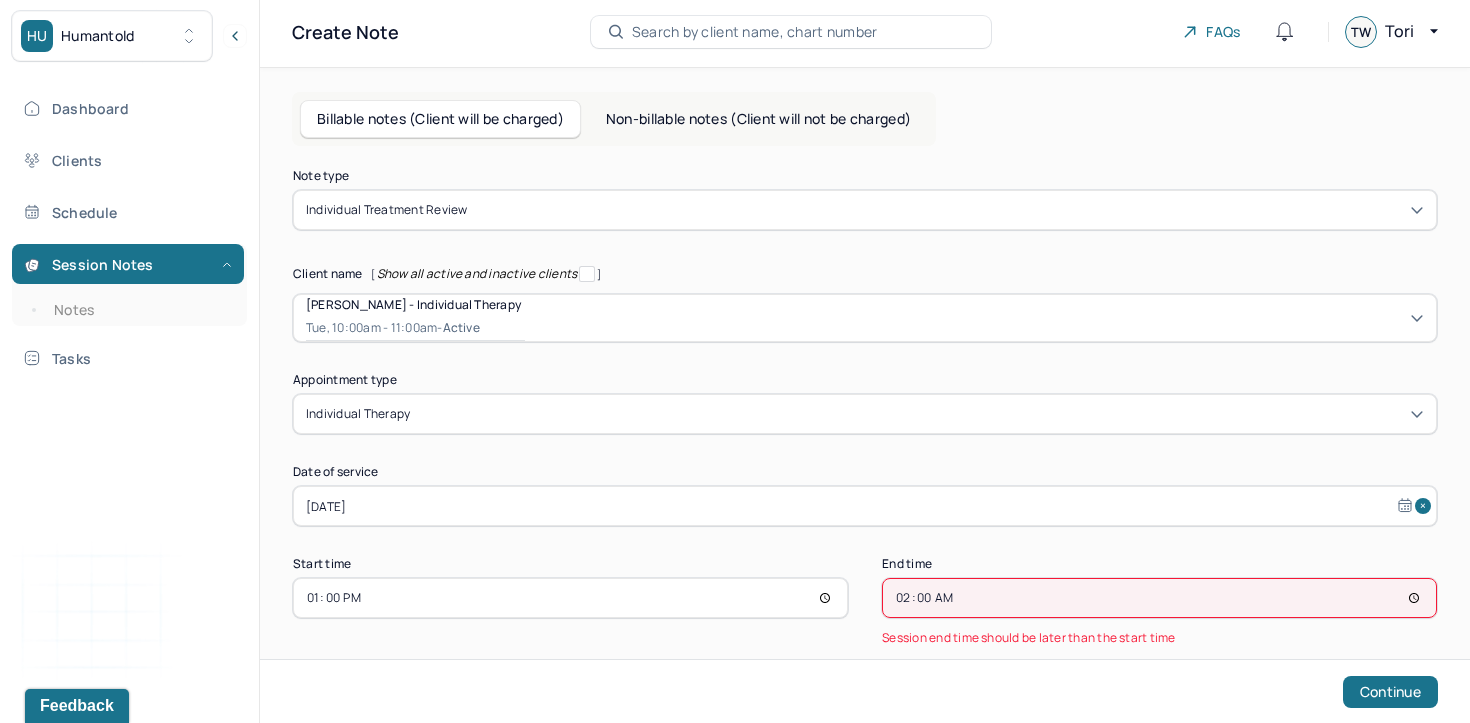 click on "02:00" at bounding box center [1159, 598] 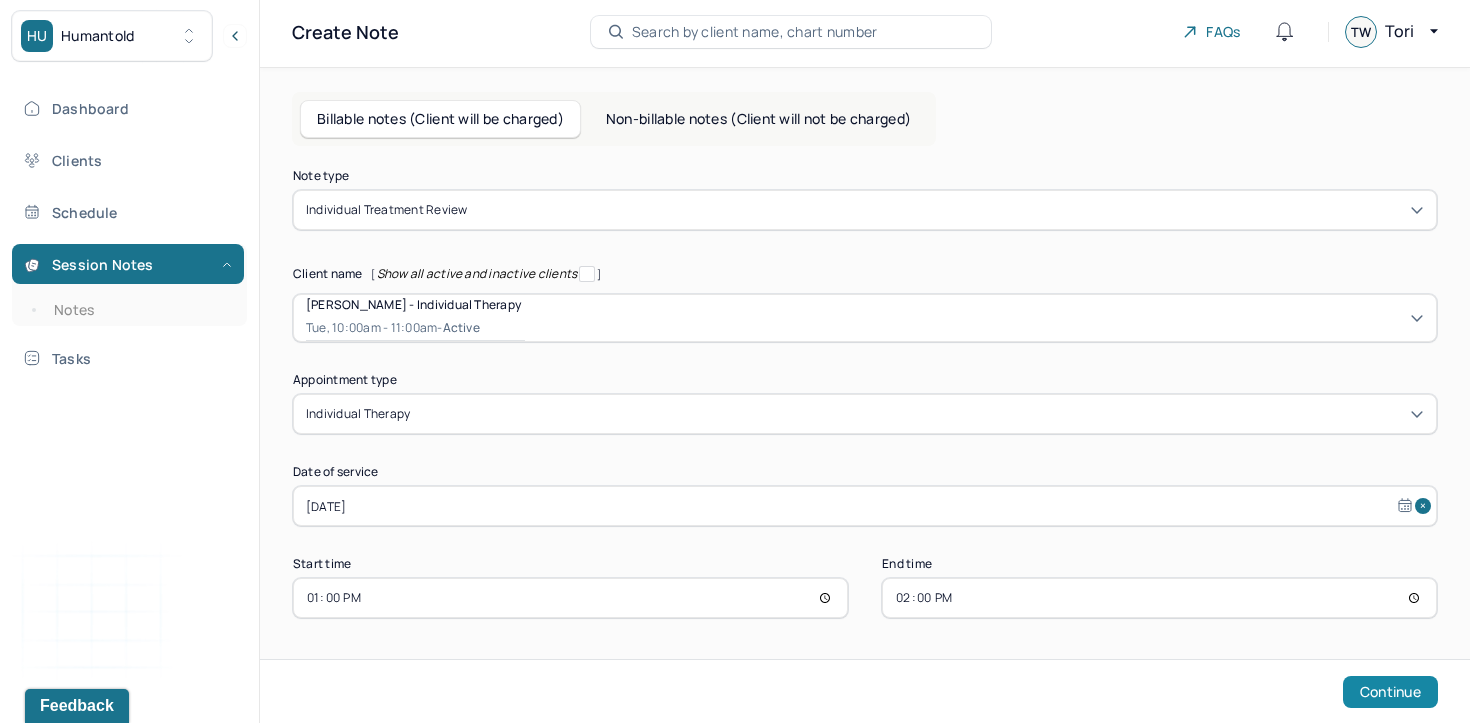 click on "Continue" at bounding box center (1390, 692) 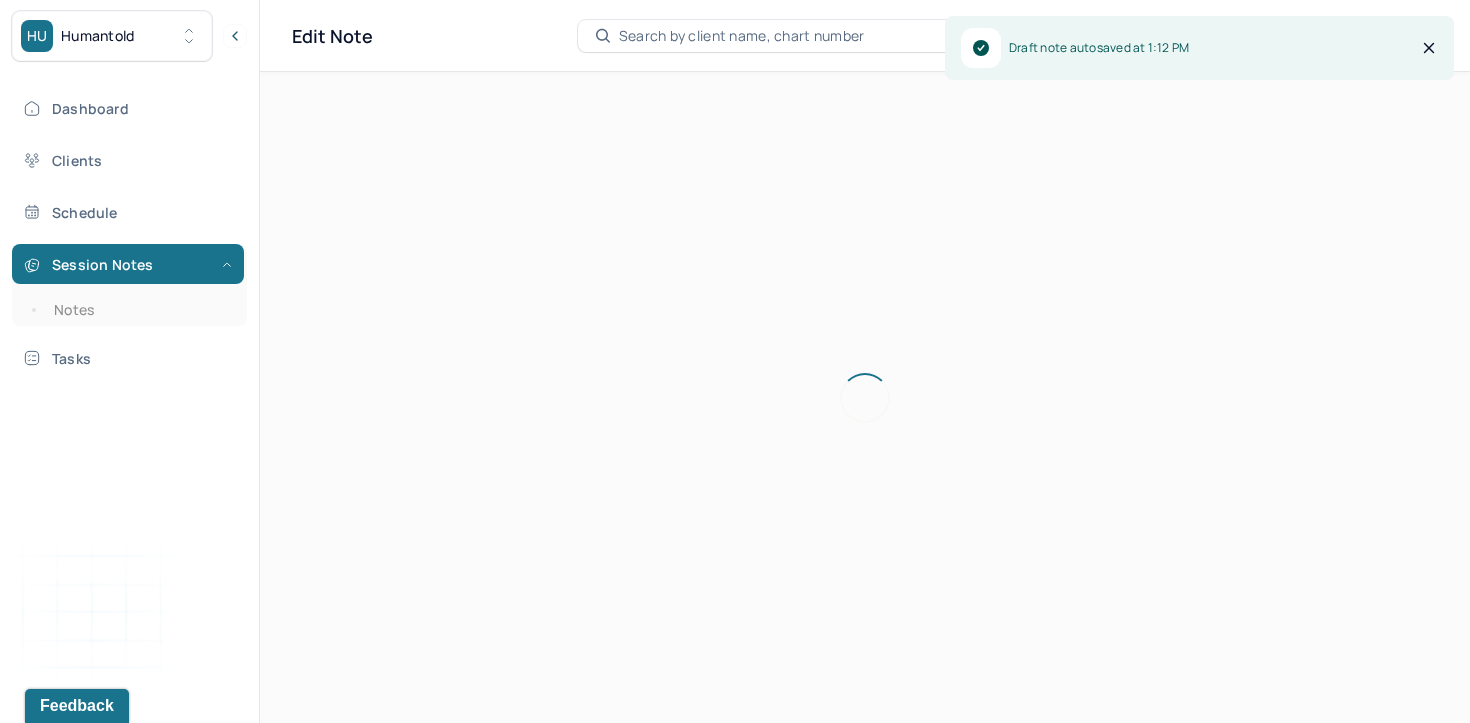scroll, scrollTop: 36, scrollLeft: 0, axis: vertical 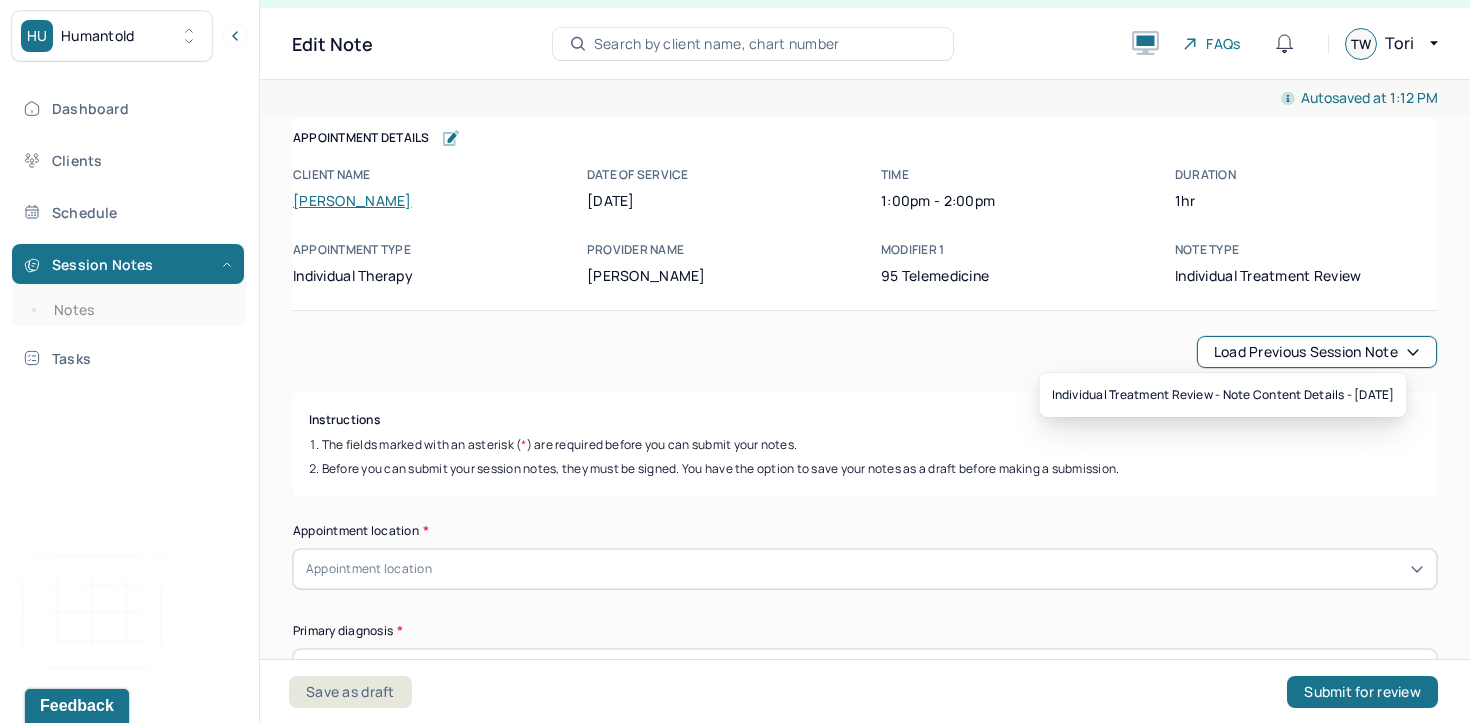 click on "Load previous session note" at bounding box center (1317, 352) 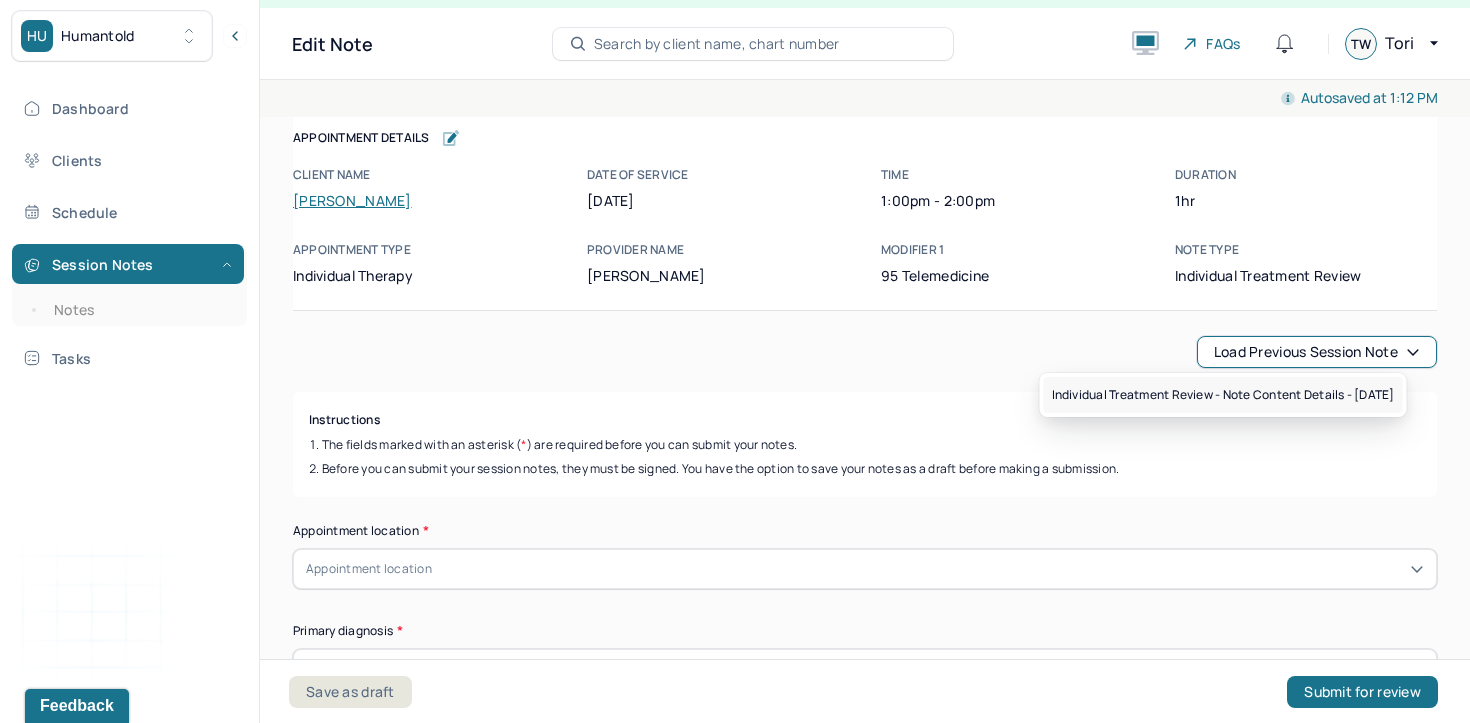 click on "Individual treatment review   - Note content Details -   [DATE]" at bounding box center [1223, 395] 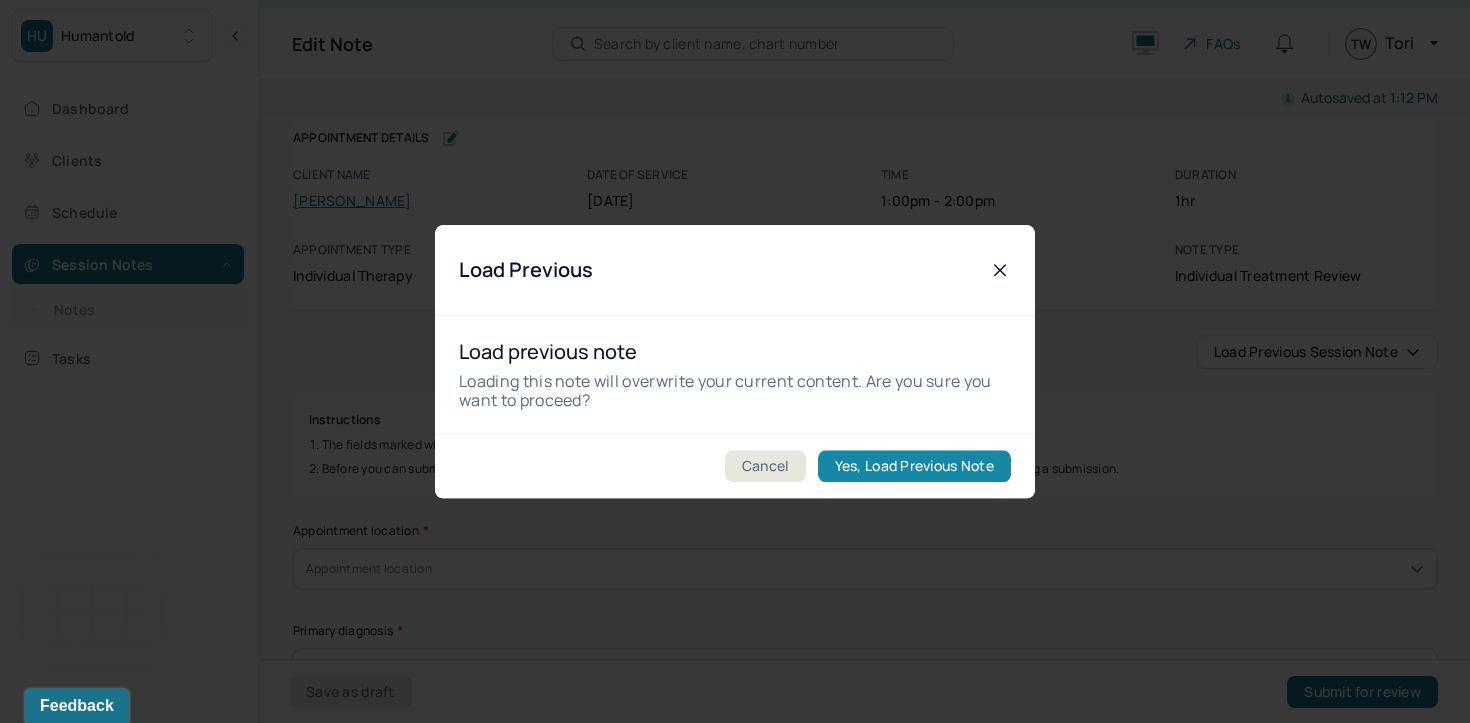 click on "Yes, Load Previous Note" at bounding box center [914, 466] 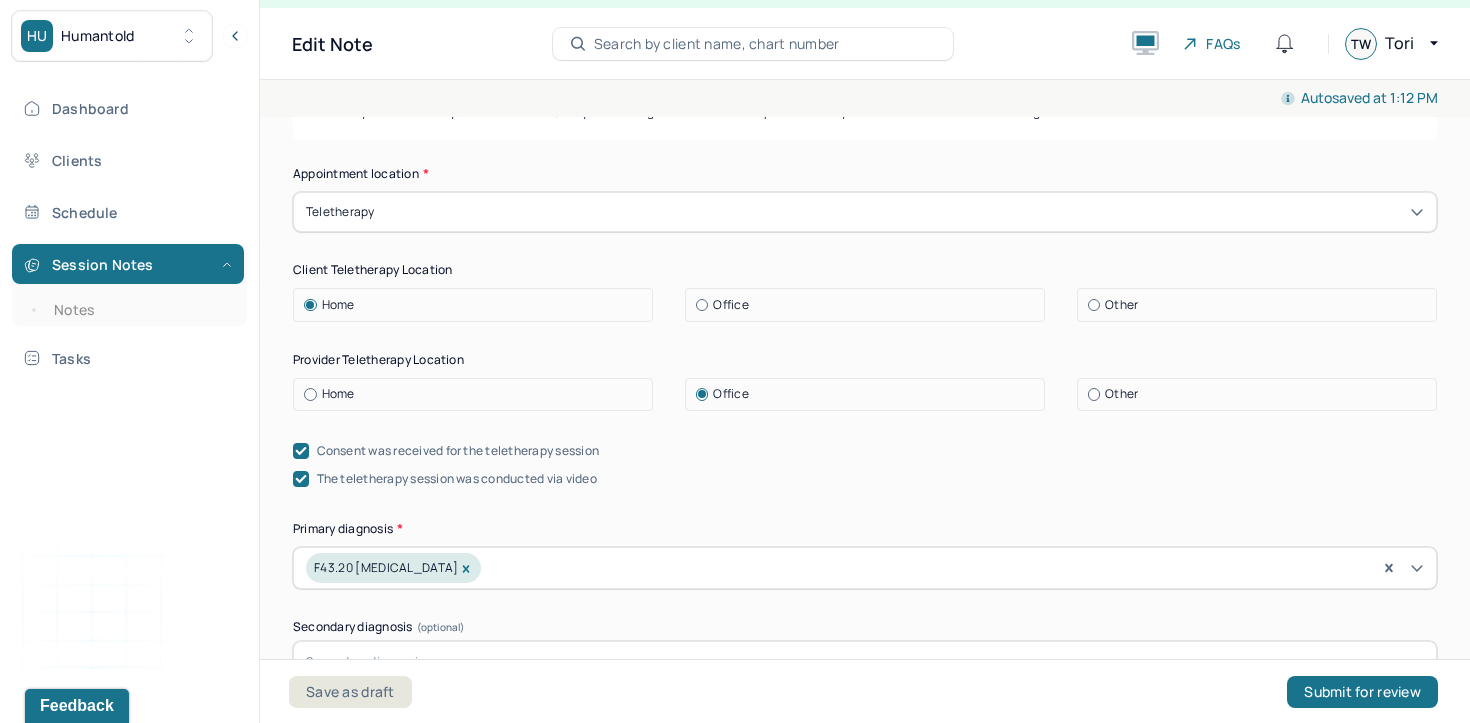 scroll, scrollTop: 367, scrollLeft: 0, axis: vertical 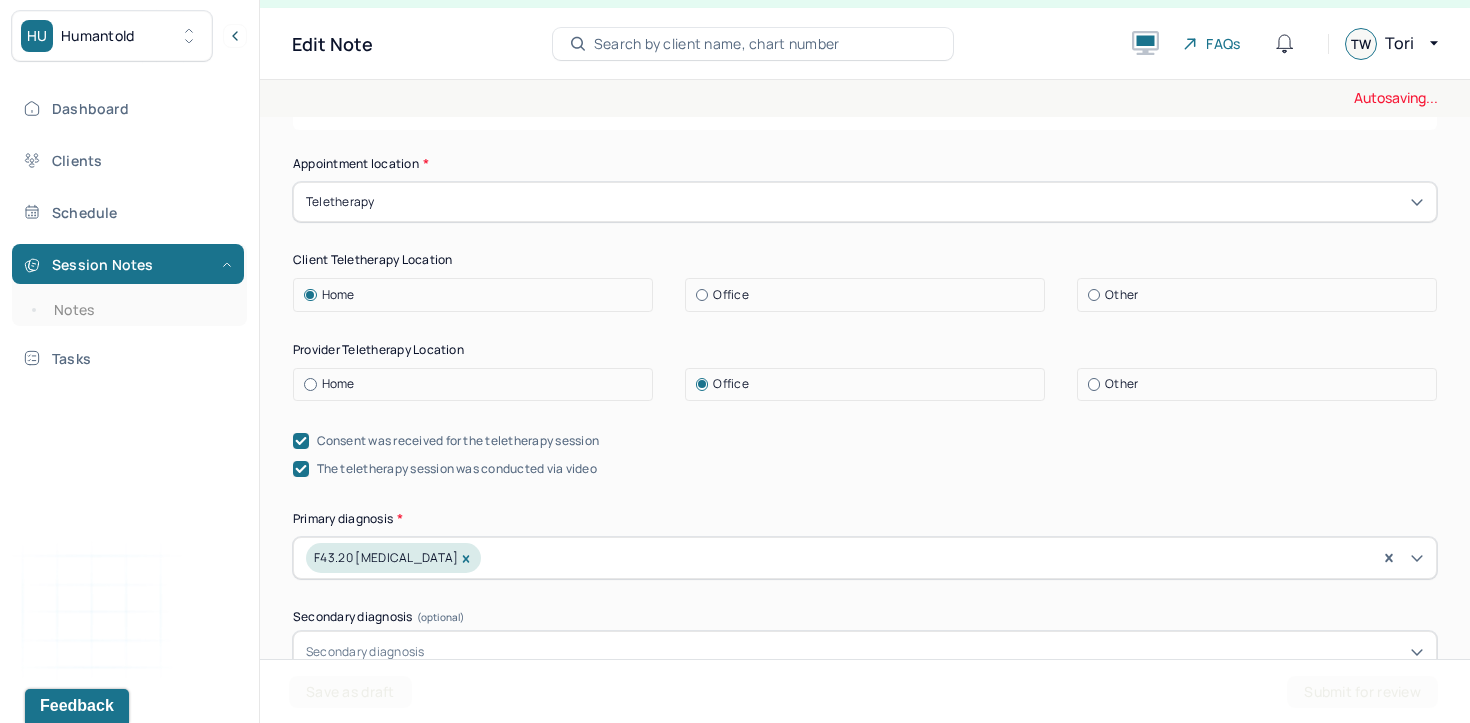 click on "Home" at bounding box center [478, 384] 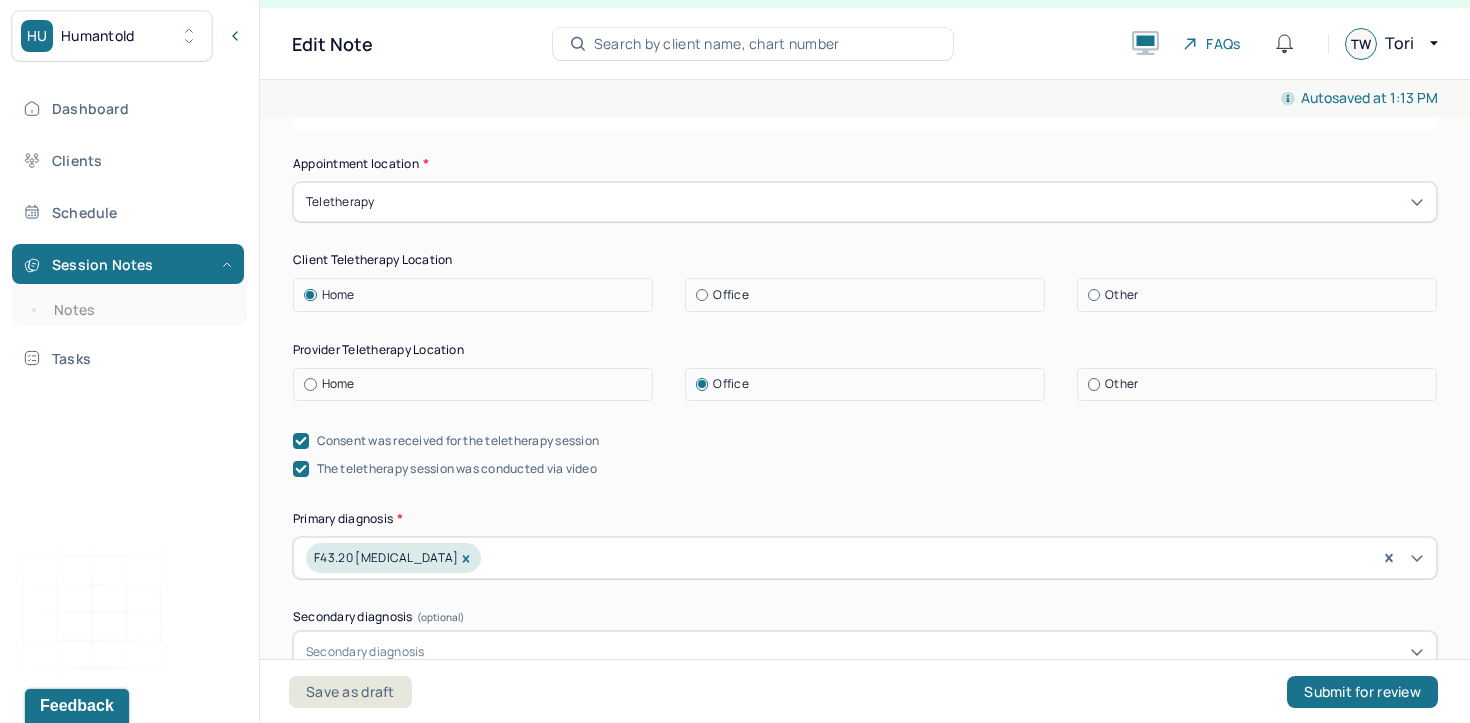 scroll, scrollTop: 481, scrollLeft: 0, axis: vertical 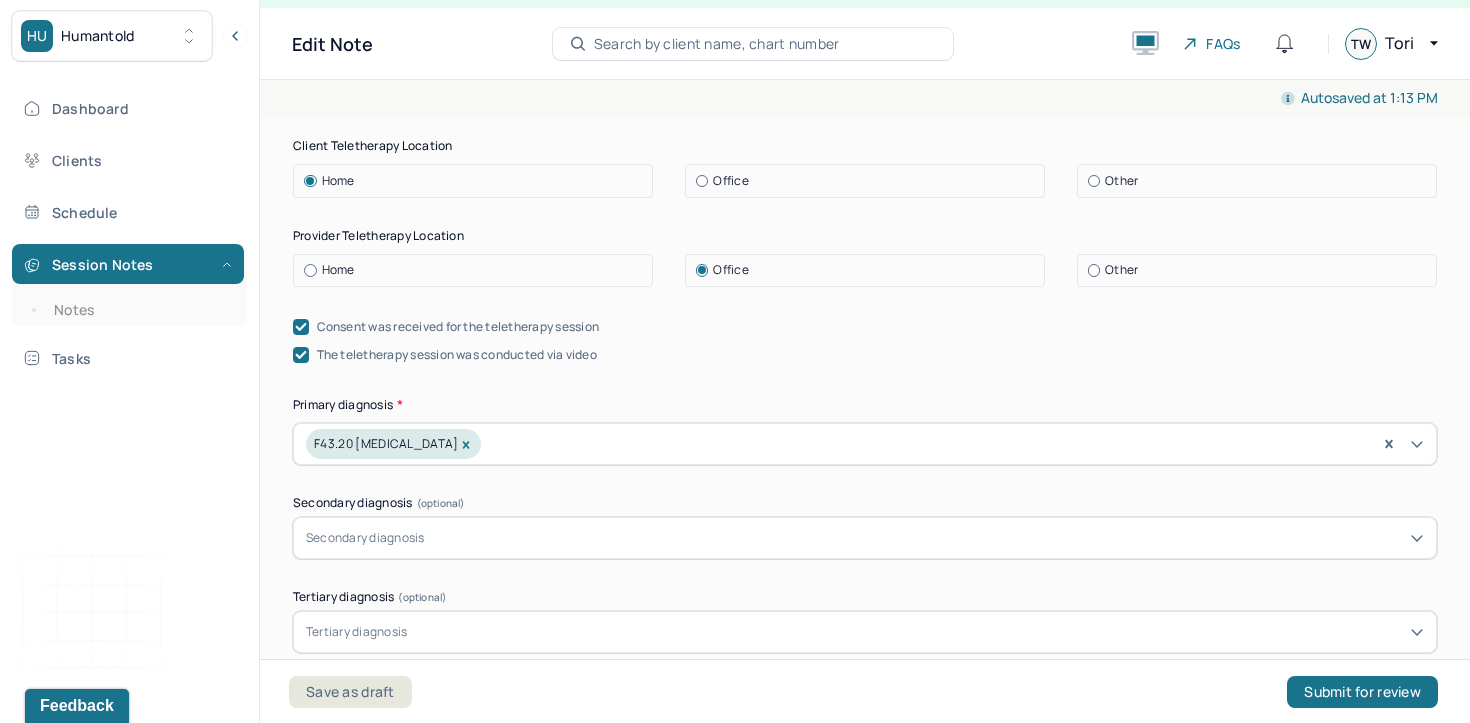 click 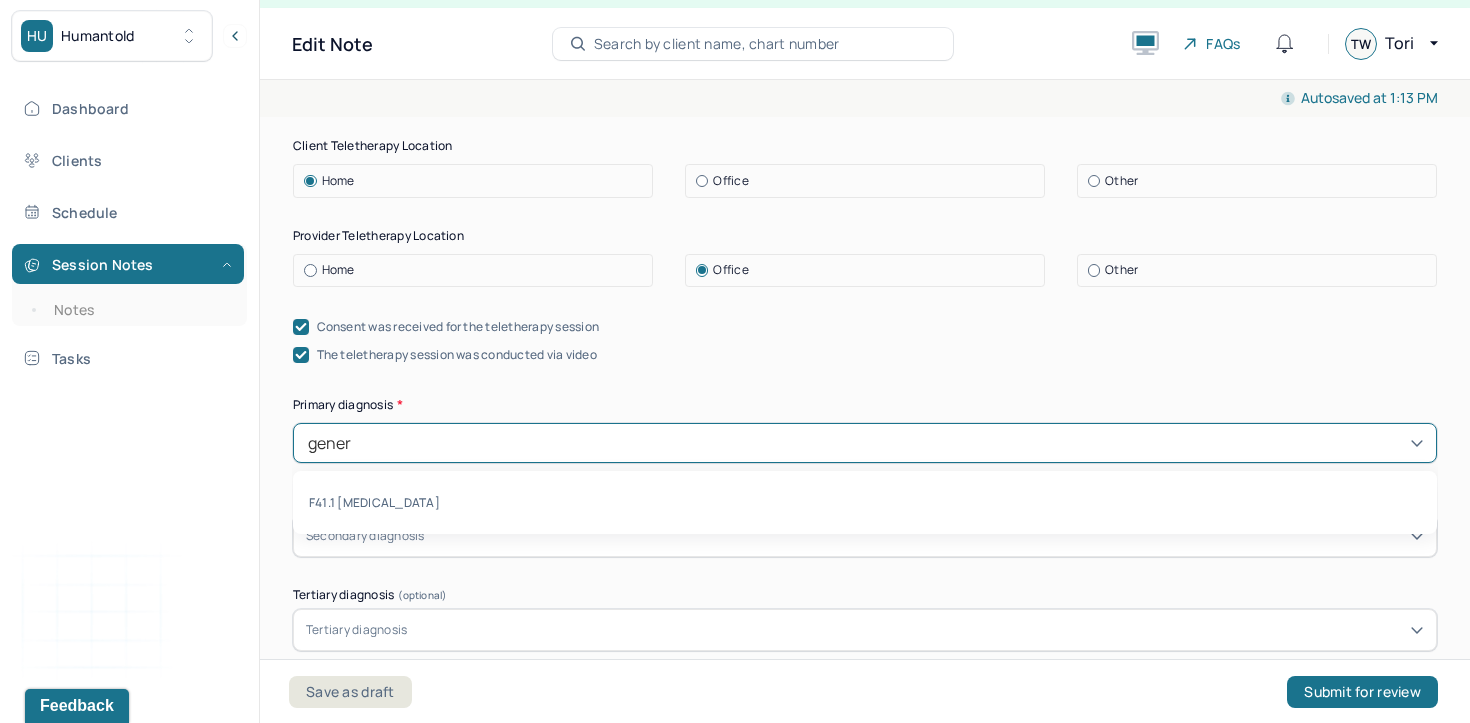 type on "genera" 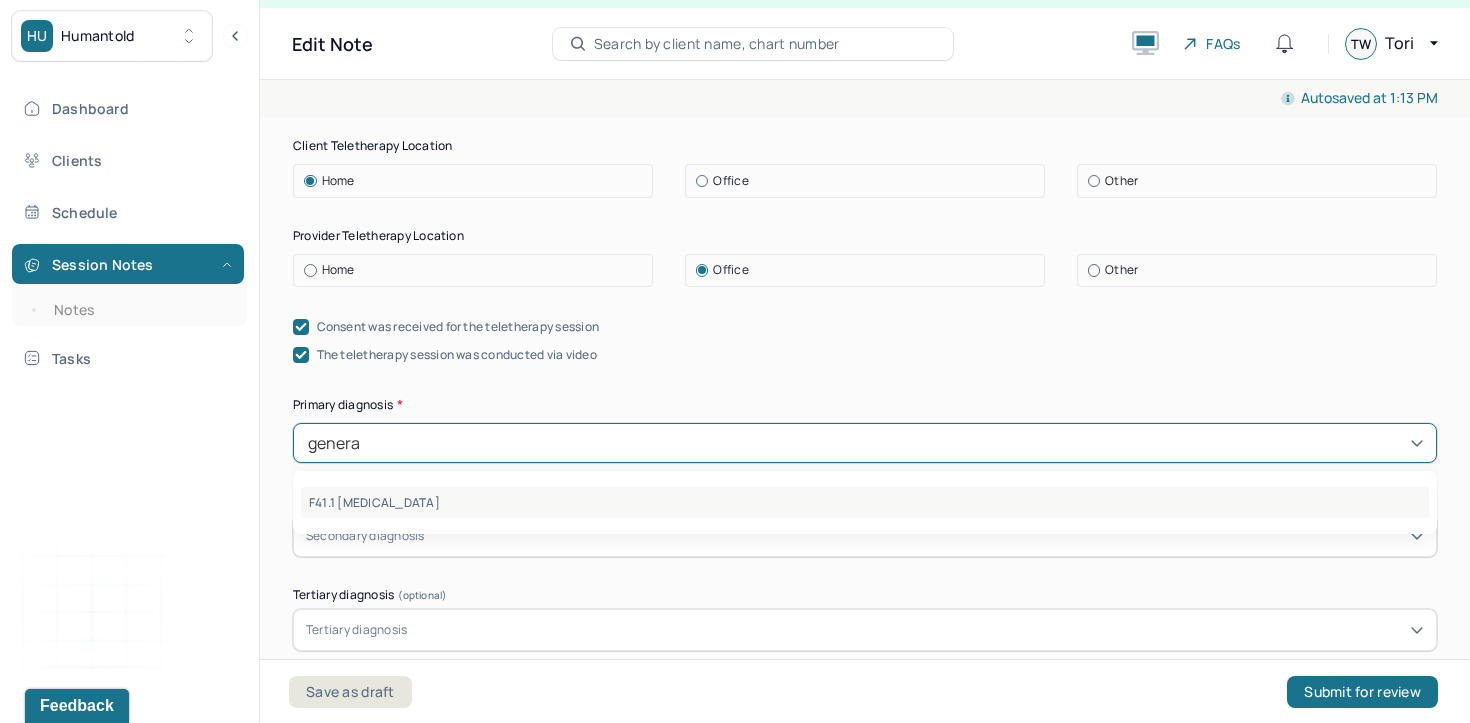 click on "F41.1 [MEDICAL_DATA]" at bounding box center [865, 502] 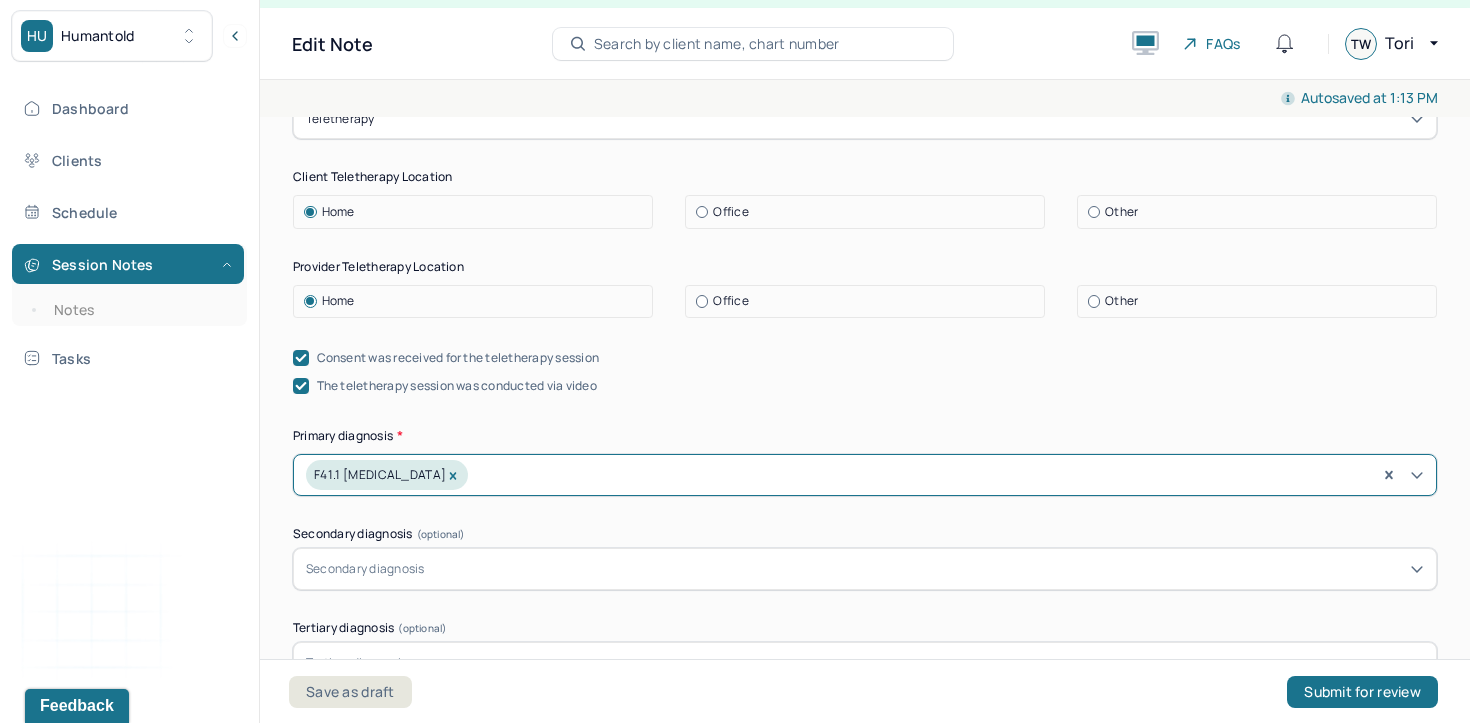scroll, scrollTop: 440, scrollLeft: 0, axis: vertical 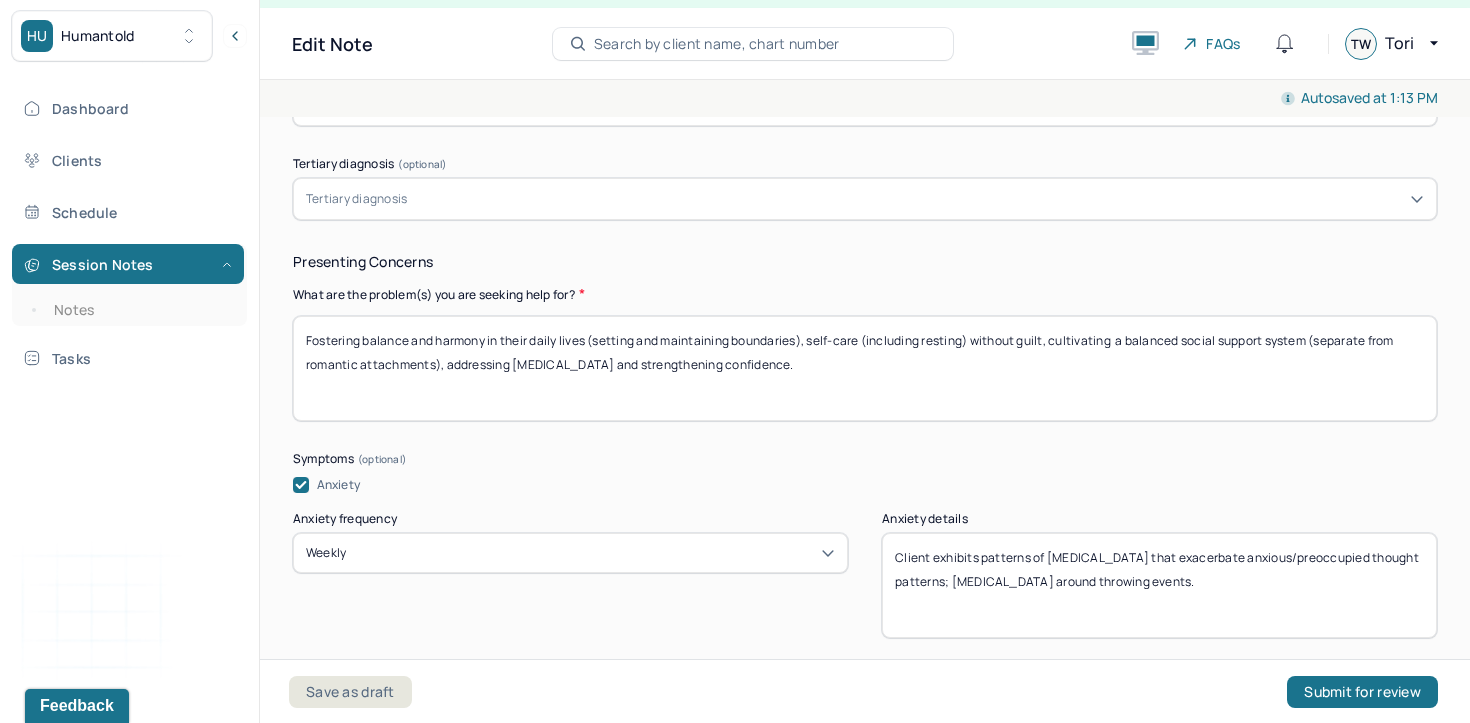 click on "Fostering balance and harmony in their daily lives (setting and maintaining boundaries), self-care (including resting) without guilt, cultivating  a balanced social support system (separate from romantic attachments), addressing [MEDICAL_DATA] and strengthening confidence." at bounding box center (865, 368) 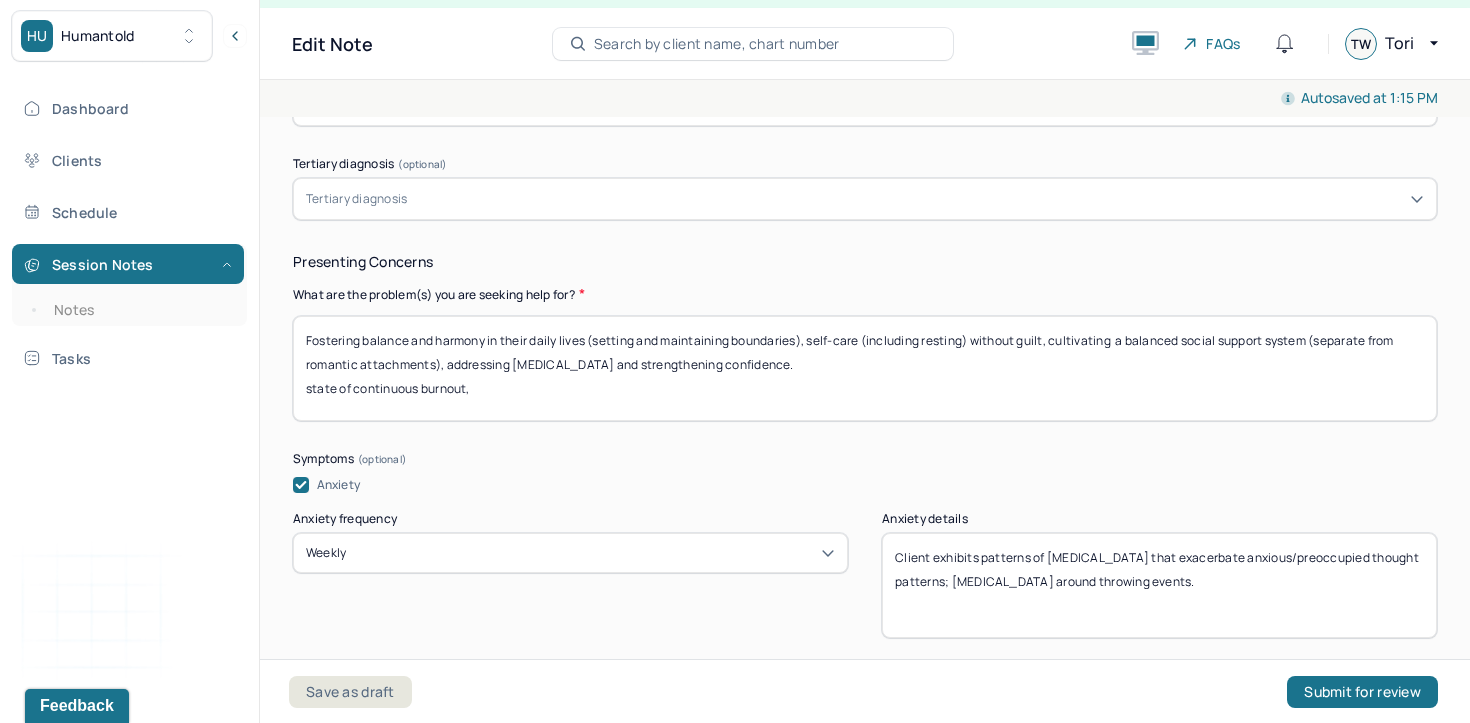 click on "Fostering balance and harmony in their daily lives (setting and maintaining boundaries), self-care (including resting) without guilt, cultivating  a balanced social support system (separate from romantic attachments), addressing [MEDICAL_DATA] and strengthening confidence.
state of continous burnout," at bounding box center (865, 368) 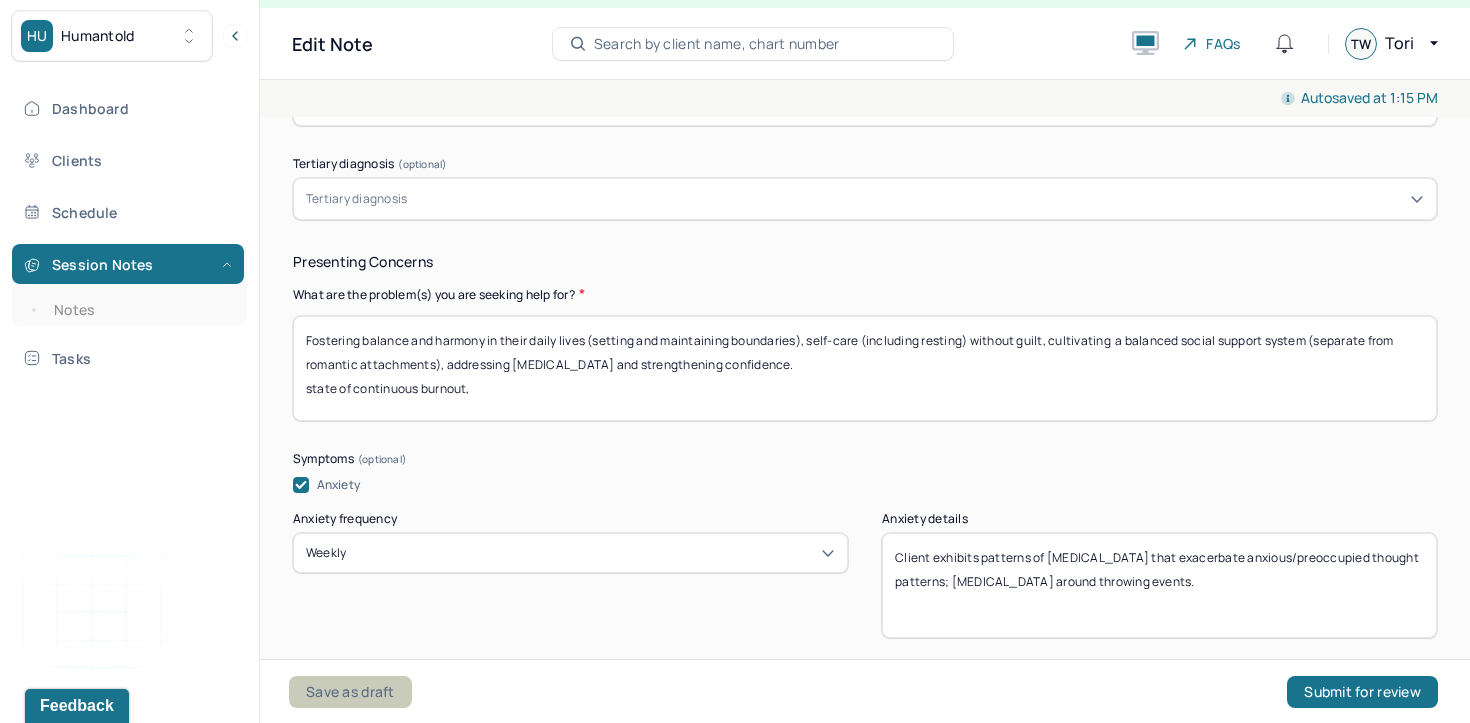 type on "Fostering balance and harmony in their daily lives (setting and maintaining boundaries), self-care (including resting) without guilt, cultivating  a balanced social support system (separate from romantic attachments), addressing [MEDICAL_DATA] and strengthening confidence.
state of continuous burnout," 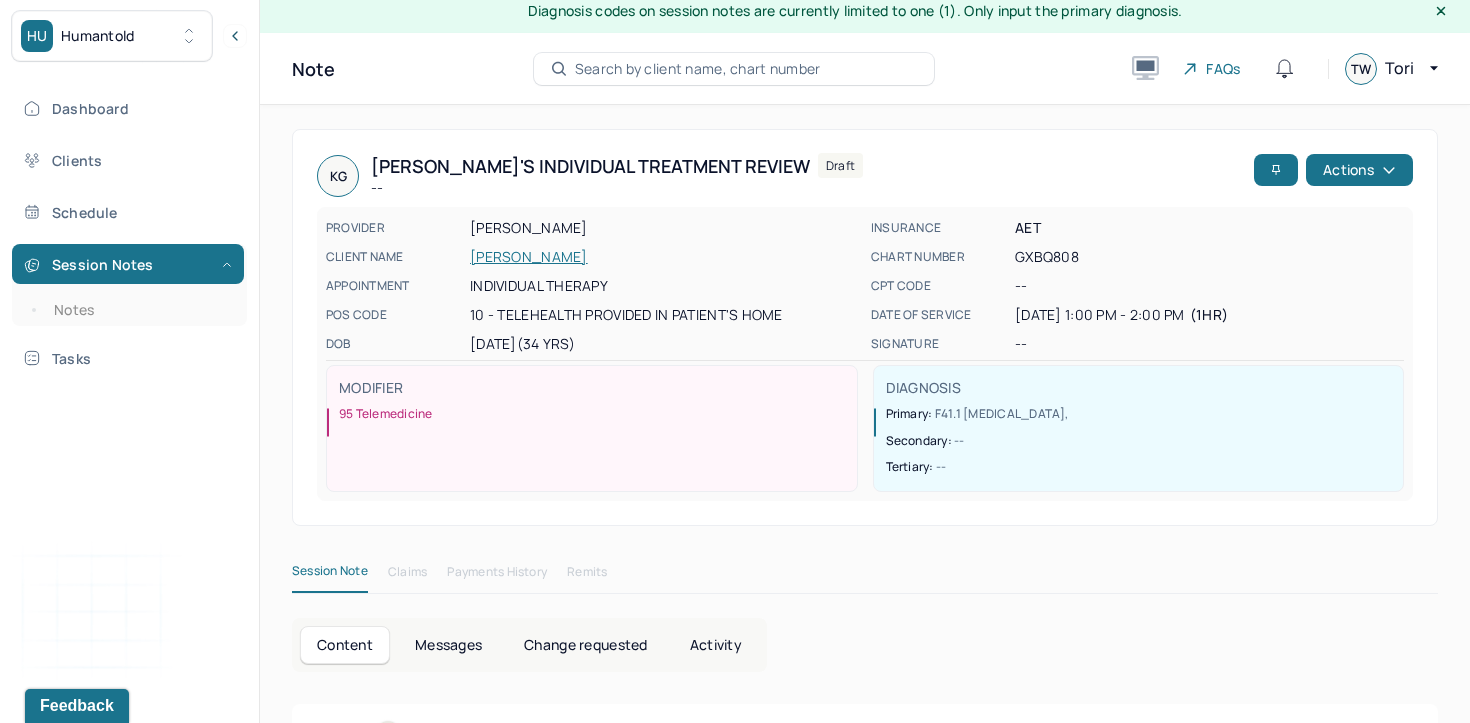 scroll, scrollTop: 0, scrollLeft: 0, axis: both 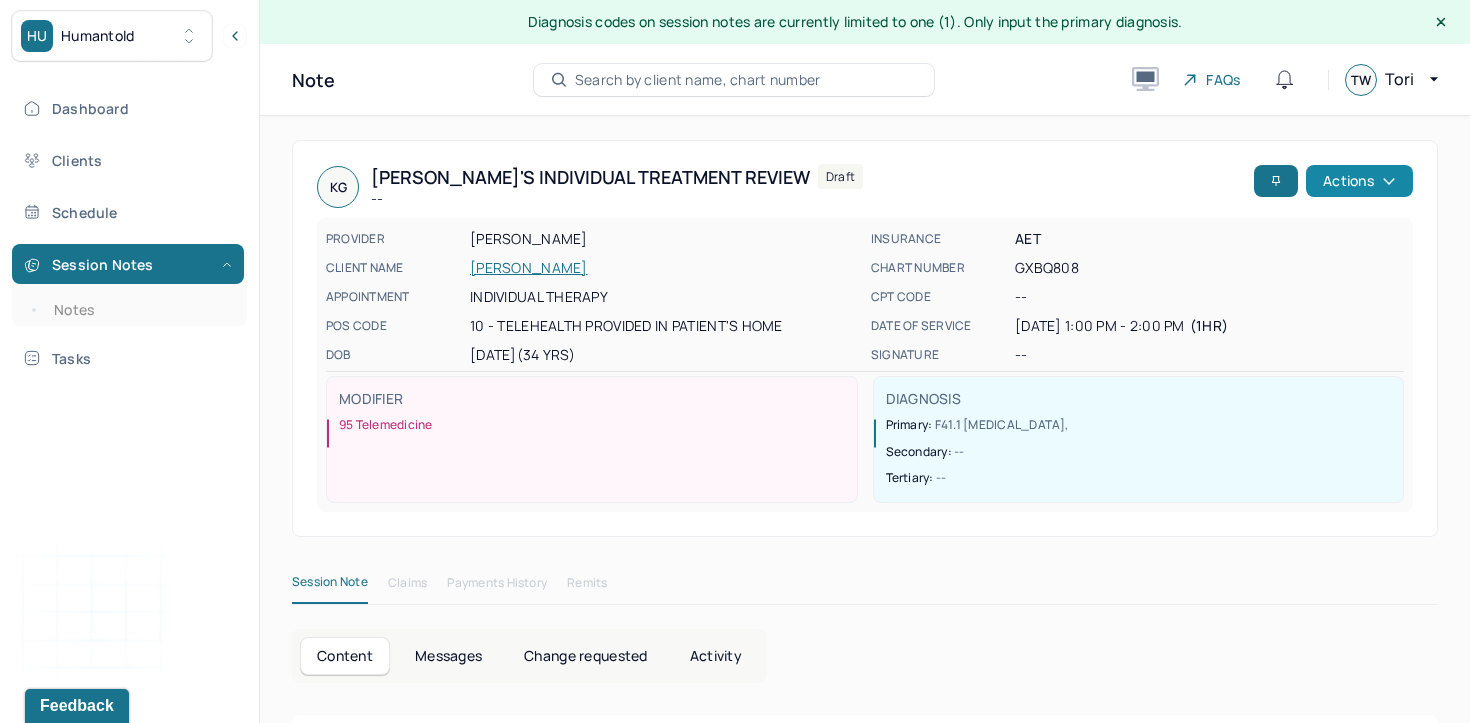 click on "Actions" at bounding box center (1359, 181) 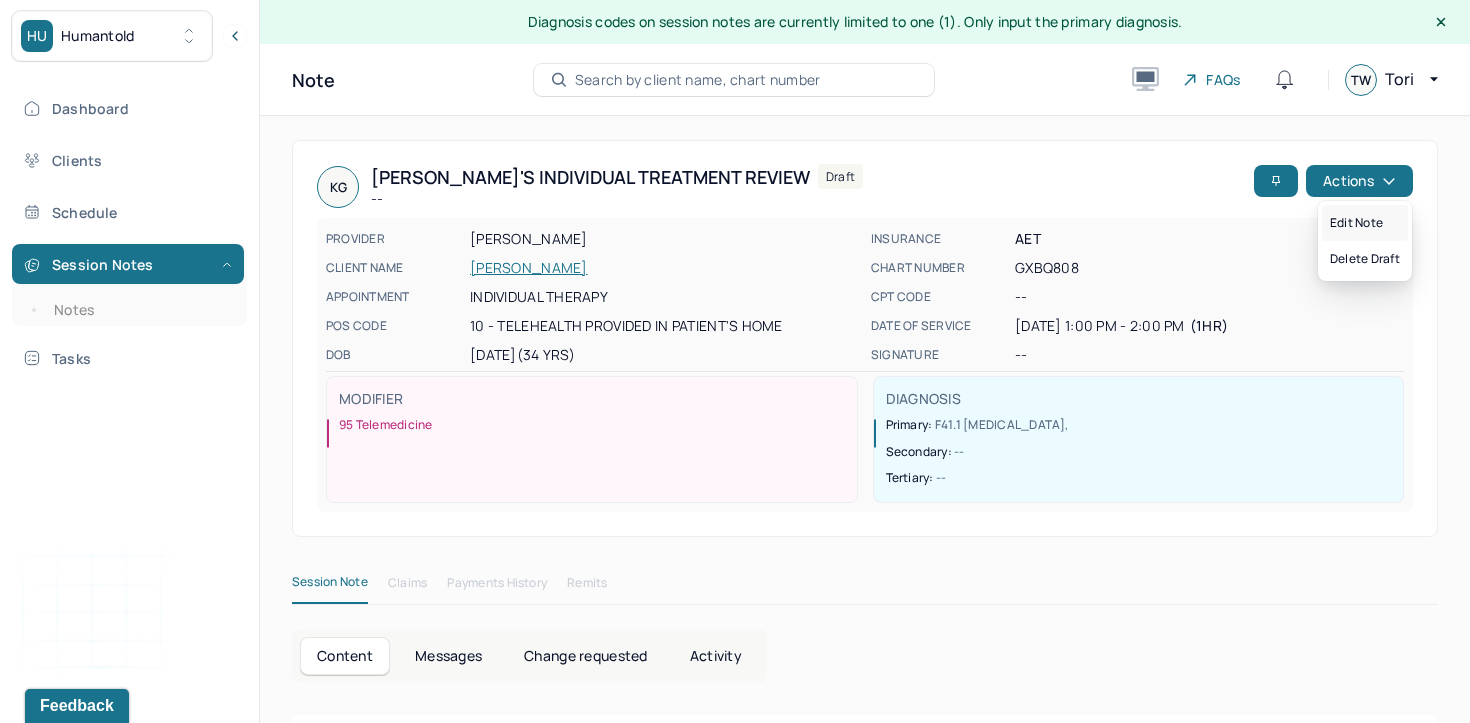 click on "Edit note" at bounding box center [1365, 223] 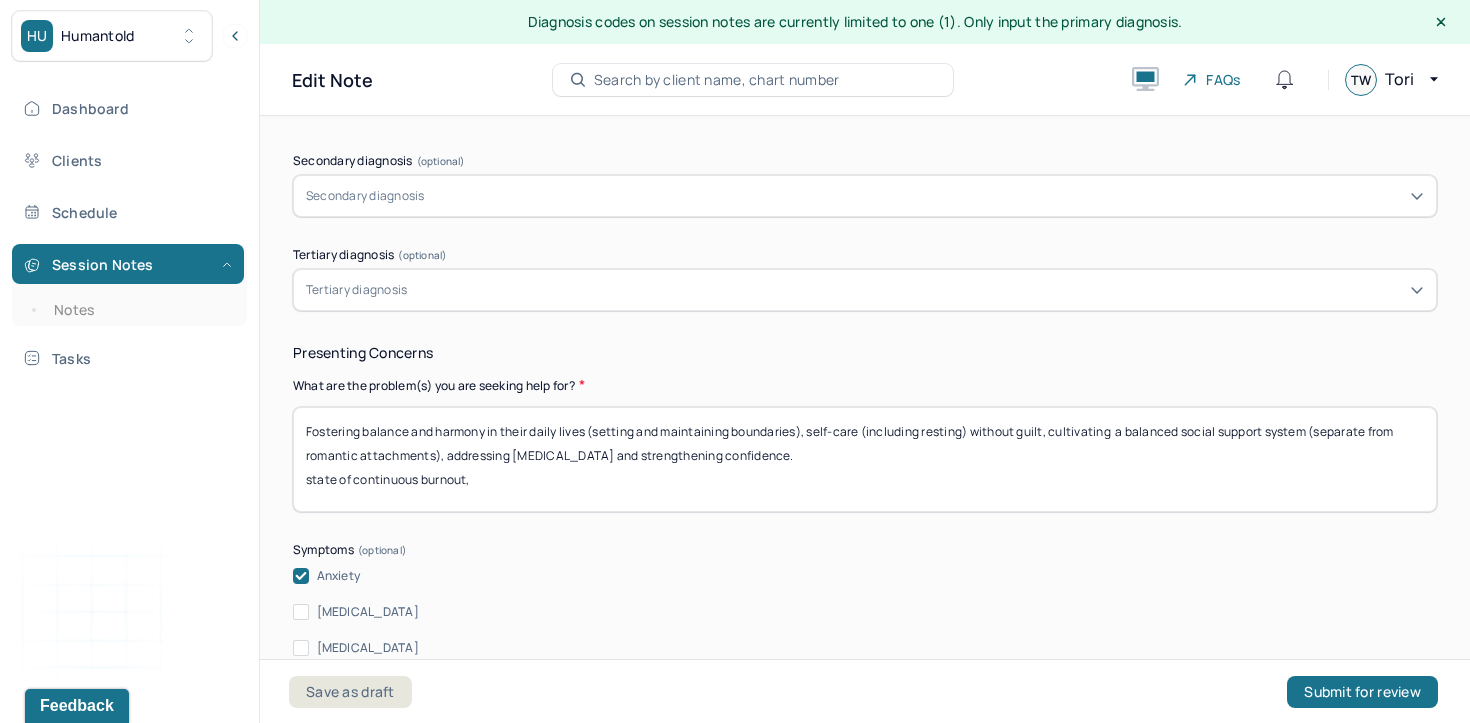 scroll, scrollTop: 862, scrollLeft: 0, axis: vertical 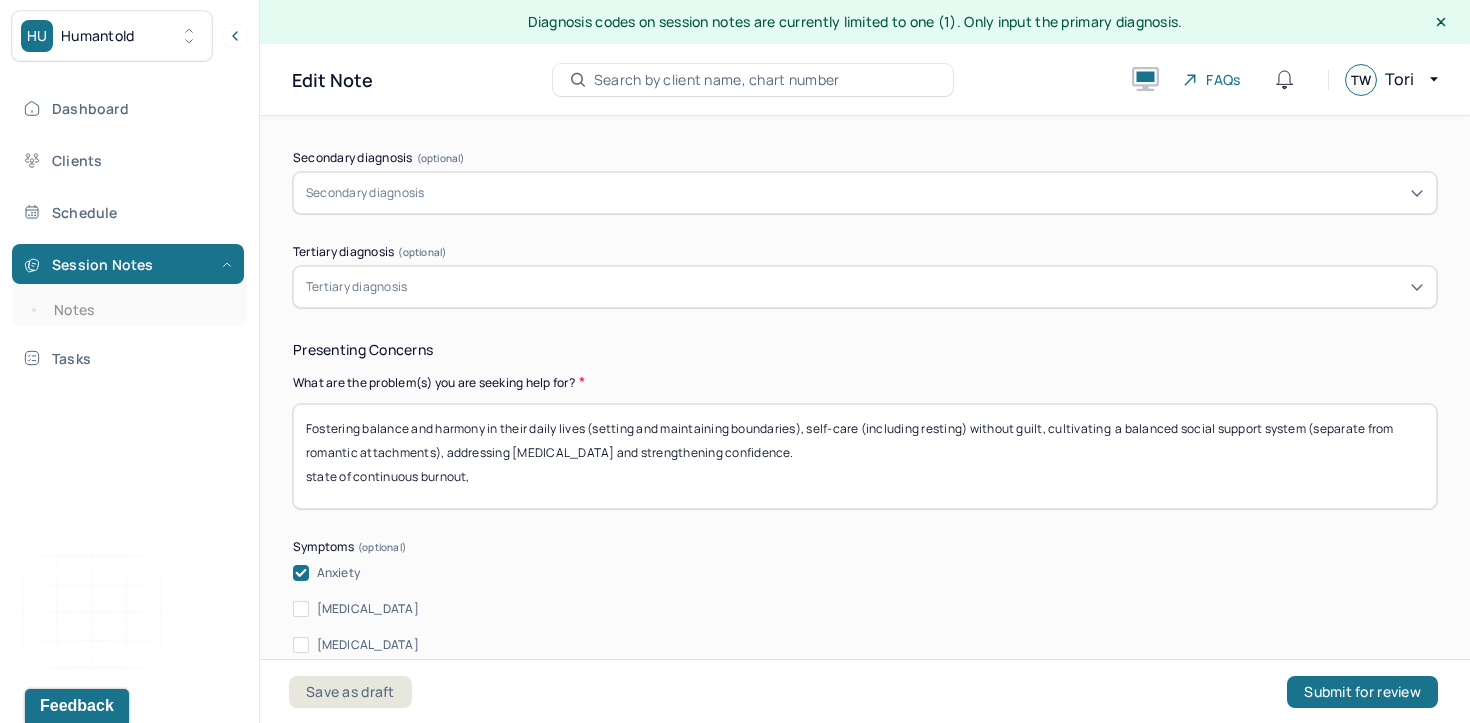 click on "Fostering balance and harmony in their daily lives (setting and maintaining boundaries), self-care (including resting) without guilt, cultivating  a balanced social support system (separate from romantic attachments), addressing [MEDICAL_DATA] and strengthening confidence.
state of continuous burnout," at bounding box center (865, 456) 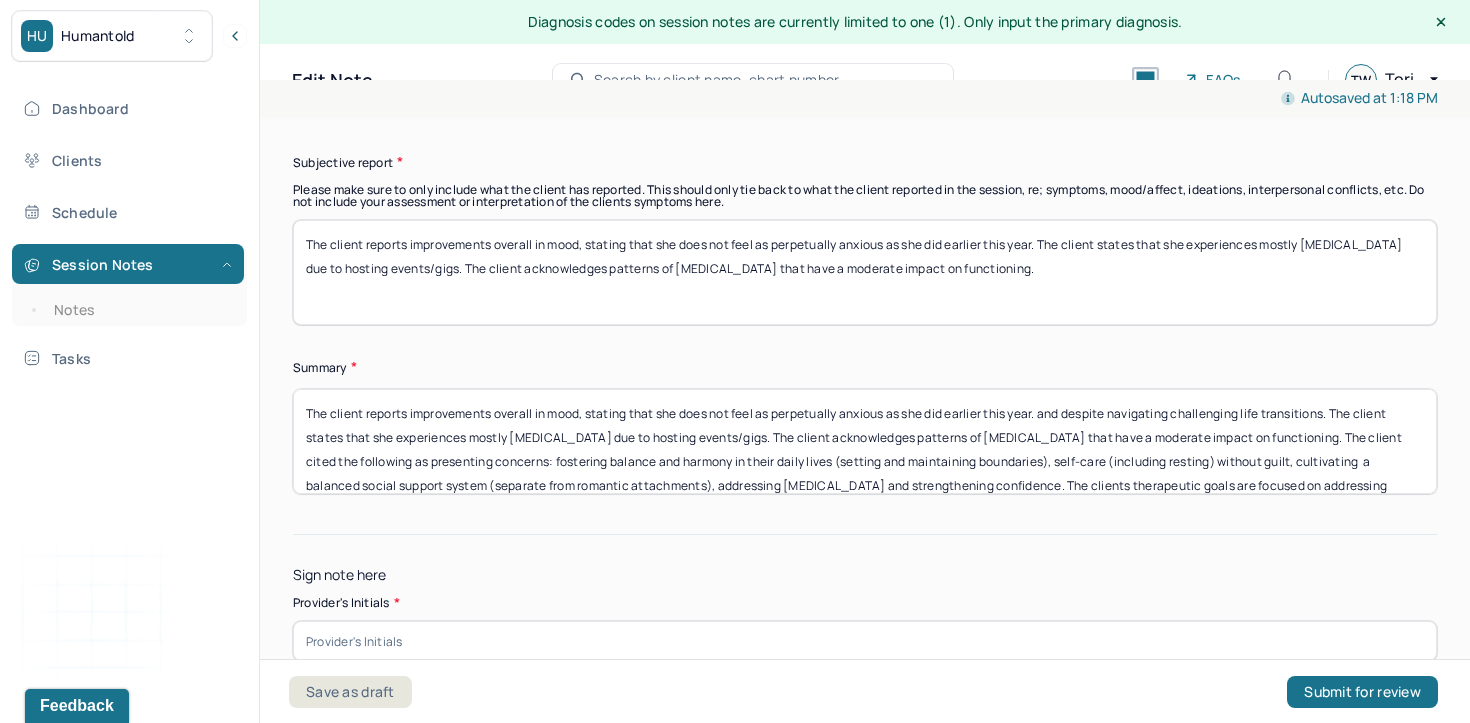 scroll, scrollTop: 6109, scrollLeft: 0, axis: vertical 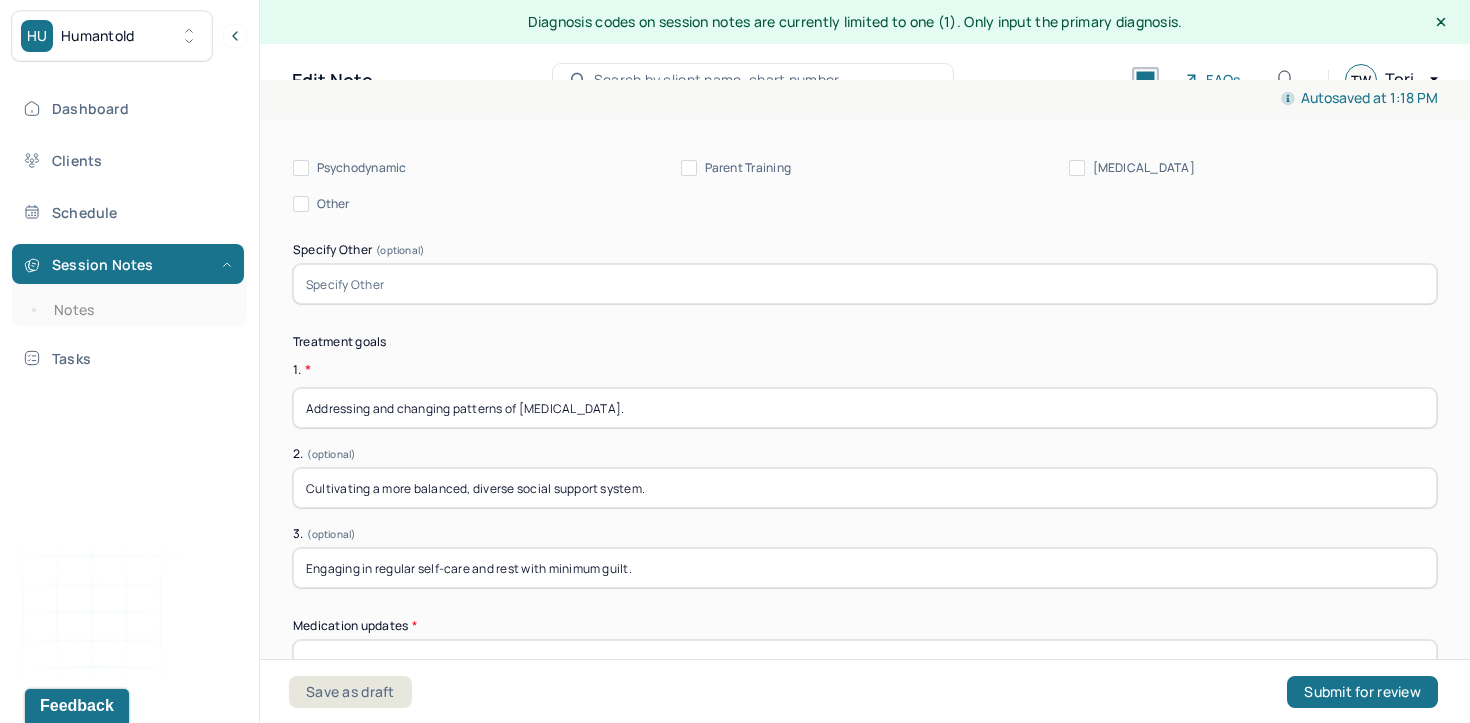 type on "Fostering balance and harmony in their daily lives (setting and maintaining boundaries), self-care (including resting) without guilt, cultivating  a balanced social support system (separate from romantic attachments), addressing [MEDICAL_DATA] and strengthening confidence.
state of continuous burnout, avoidant, lacking capacity to do anything else (affecting interpersonal relationships)" 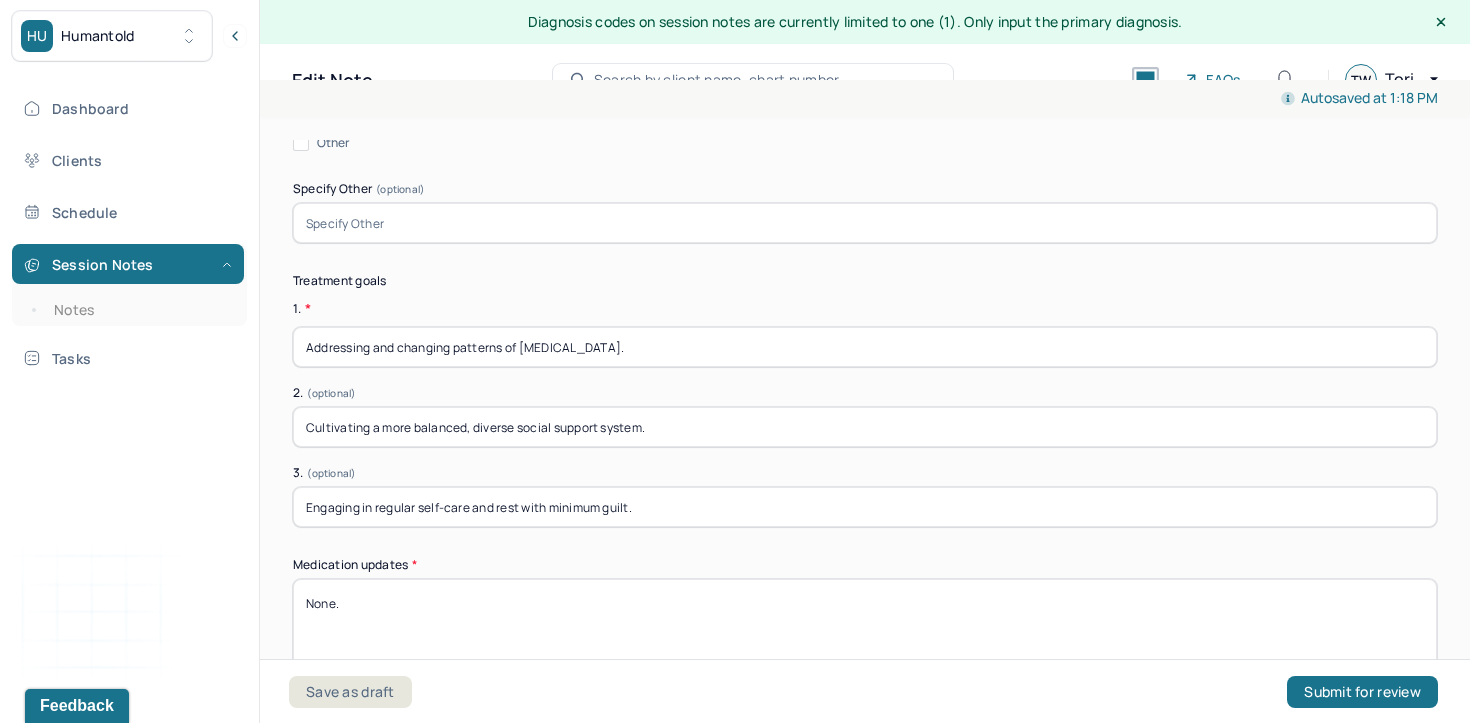 scroll, scrollTop: 5030, scrollLeft: 0, axis: vertical 